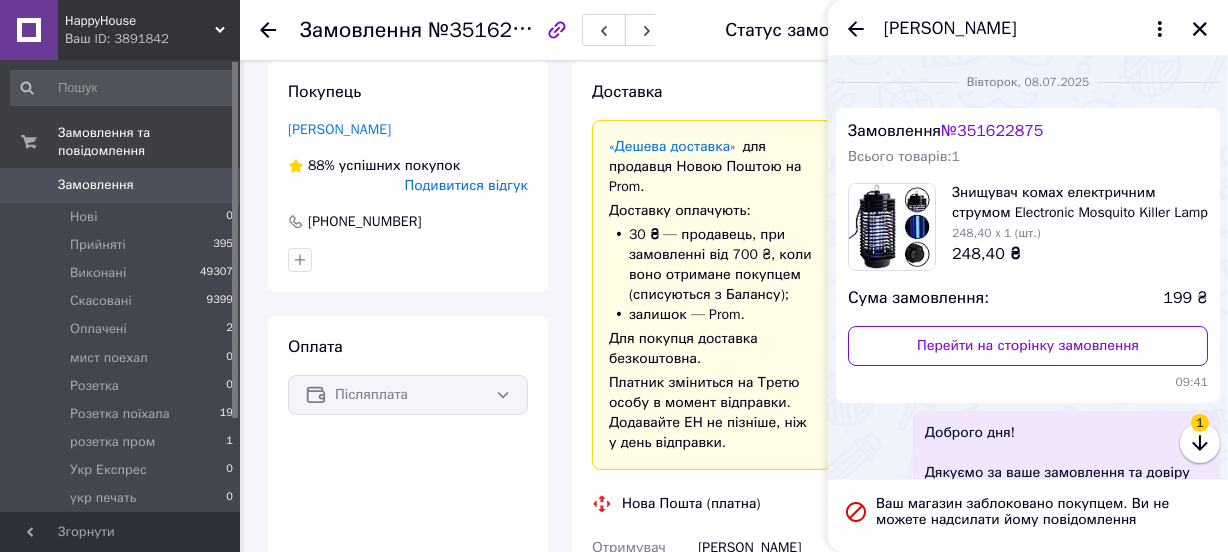 click on "HappyHouse Ваш ID: 3891842 Сайт HappyHouse Кабінет покупця Перевірити стан системи Сторінка на порталі Kozak Hookah - Магазин техники  и аксесс... iziClick ELEXION Sense FamilyMart SevenHome Дропшипер — надежный поставщик Tobe LiviFine YouShine GloboSelect Интернет-магазин товаров для дома "OptMi... Вас приветствует интернет-магазин SvetOn... Ольга Москалева Довідка Вийти" at bounding box center (120, 30) 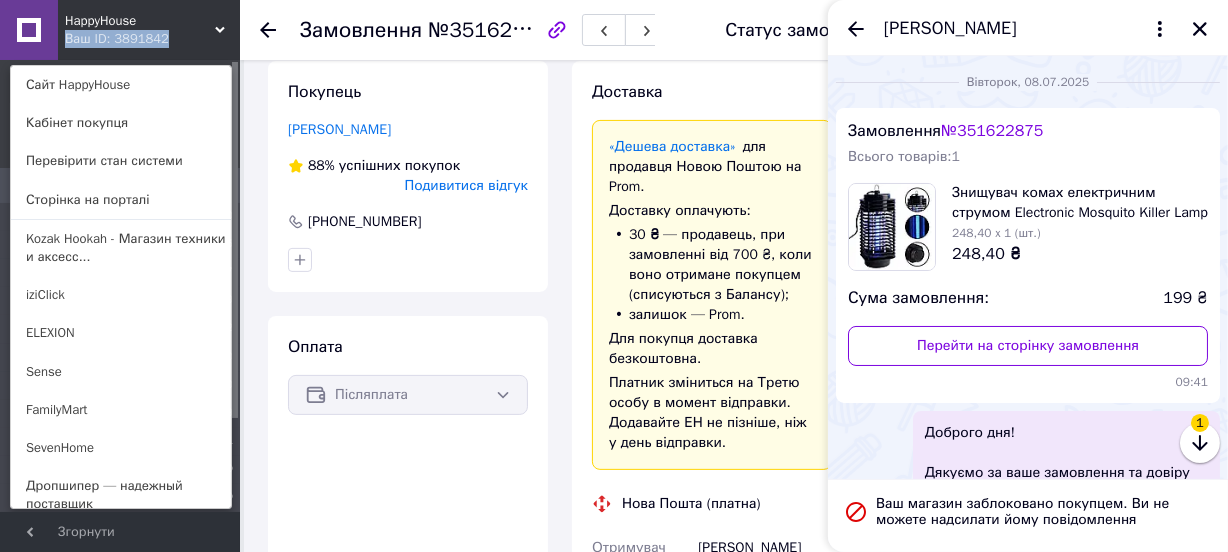 scroll, scrollTop: 454, scrollLeft: 0, axis: vertical 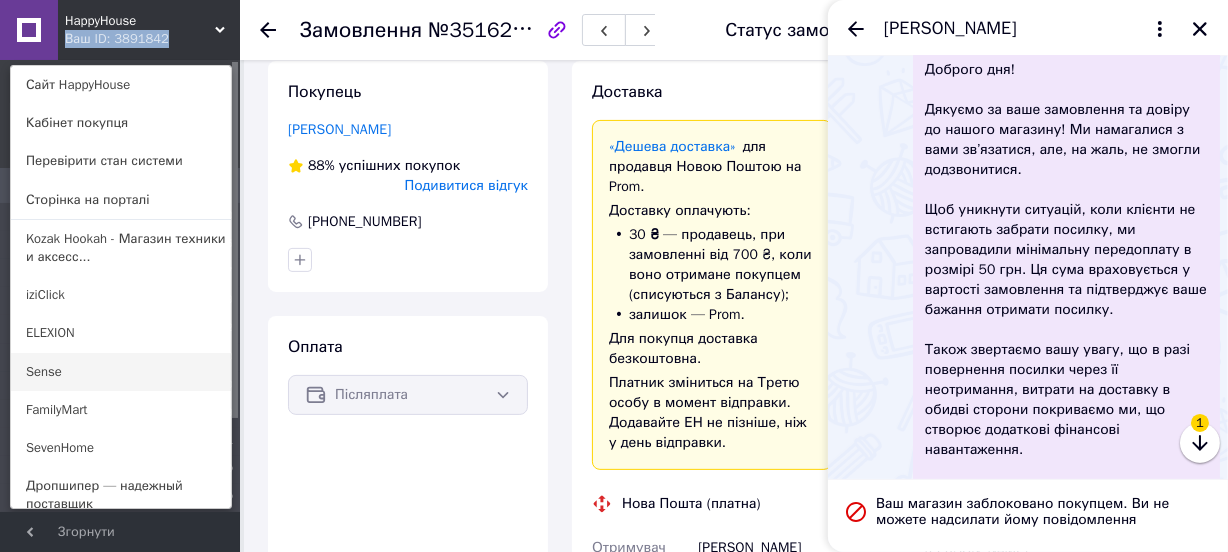 click on "Sense" at bounding box center (121, 372) 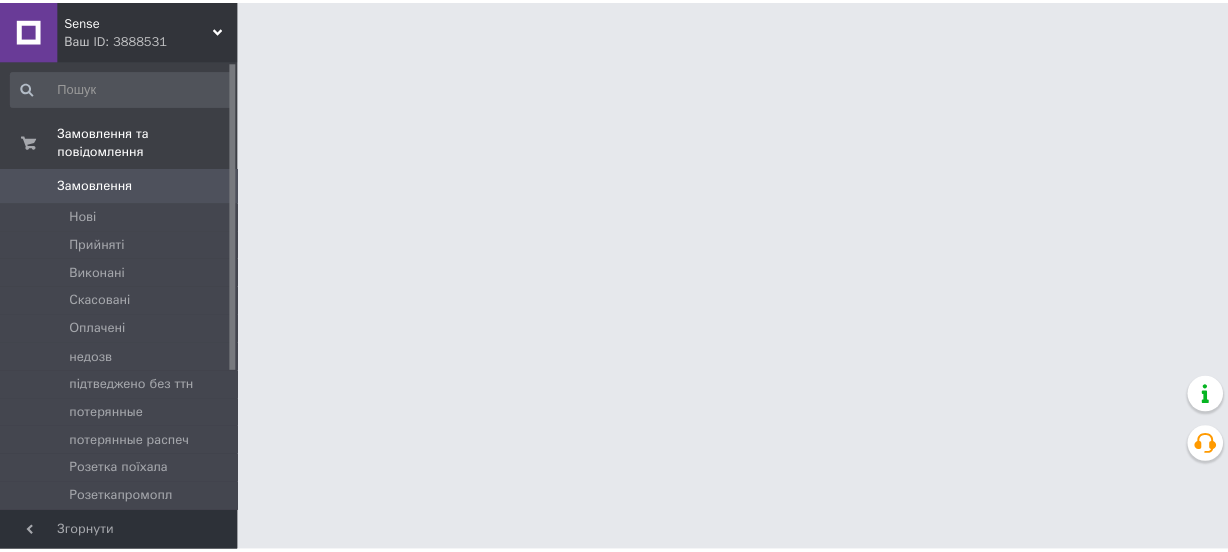 scroll, scrollTop: 0, scrollLeft: 0, axis: both 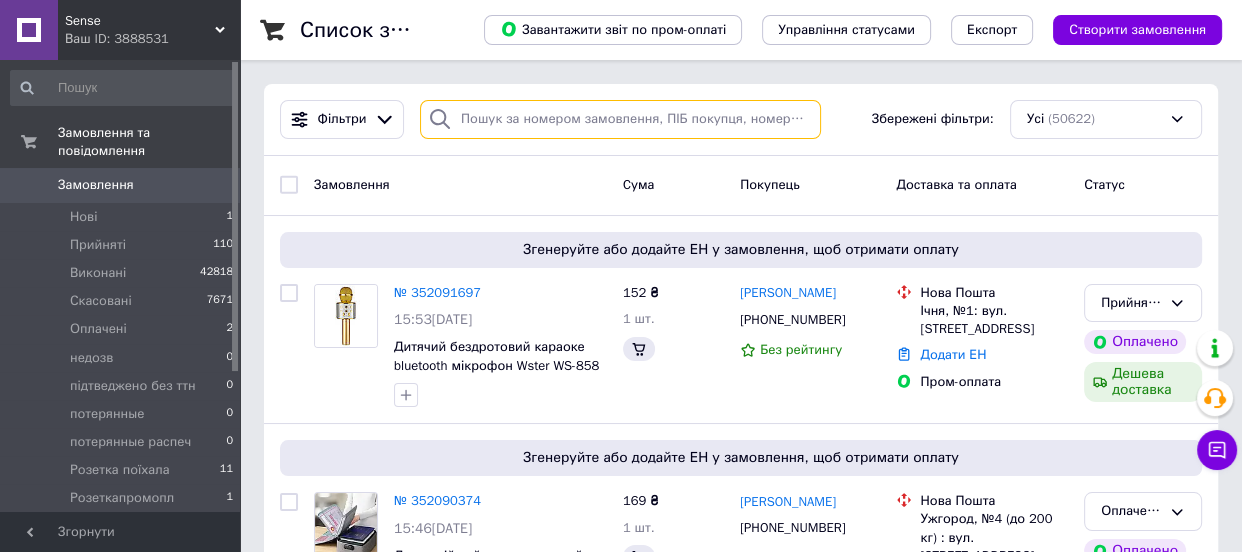 click at bounding box center (620, 119) 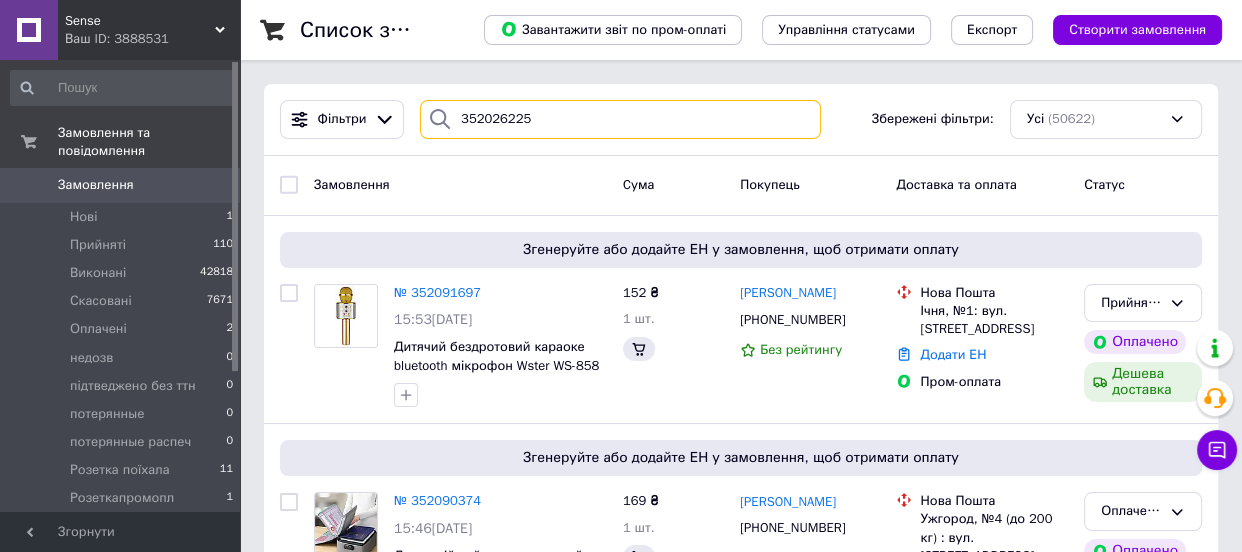 type on "352026225" 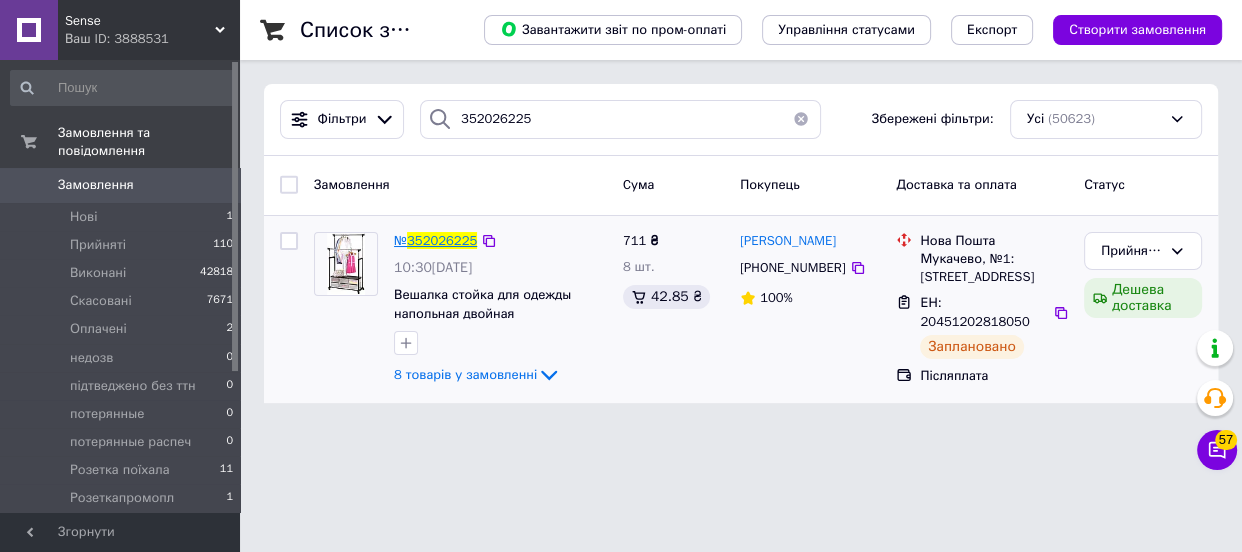 click on "352026225" at bounding box center (442, 240) 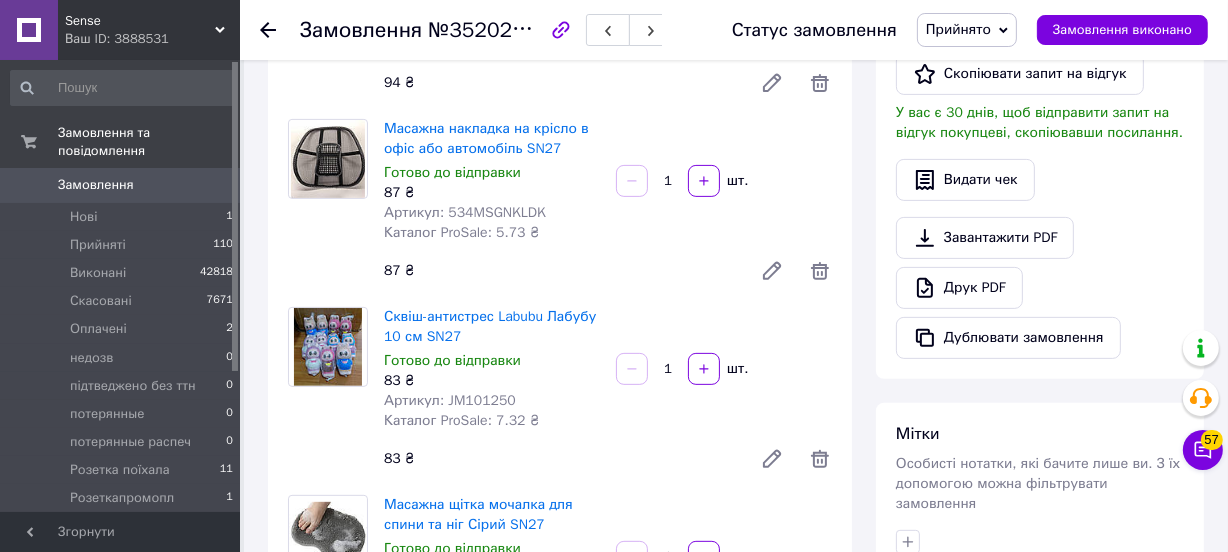 scroll, scrollTop: 636, scrollLeft: 0, axis: vertical 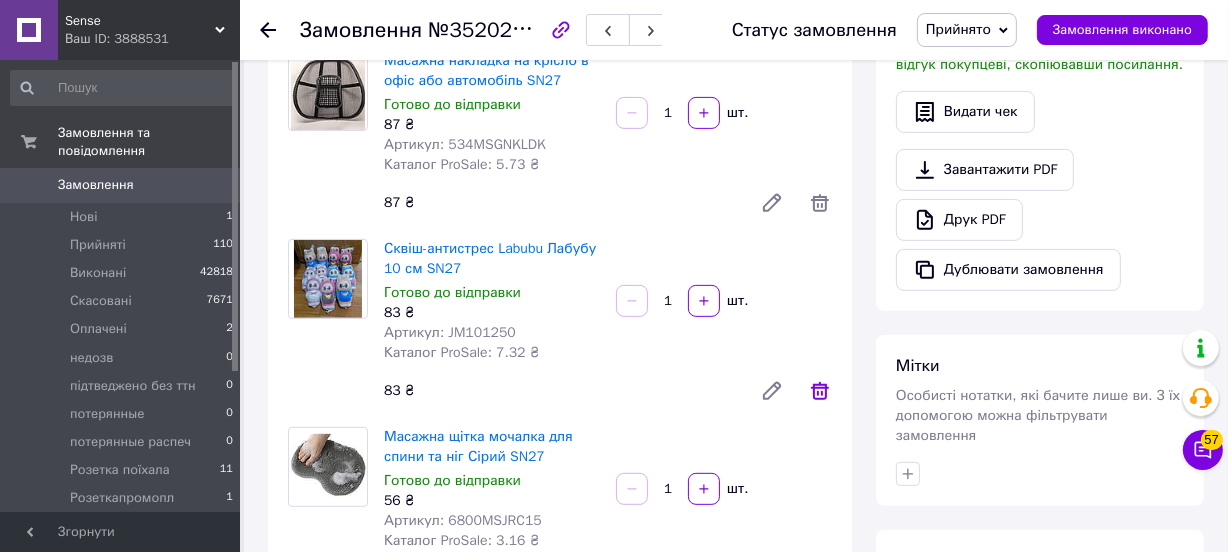 click 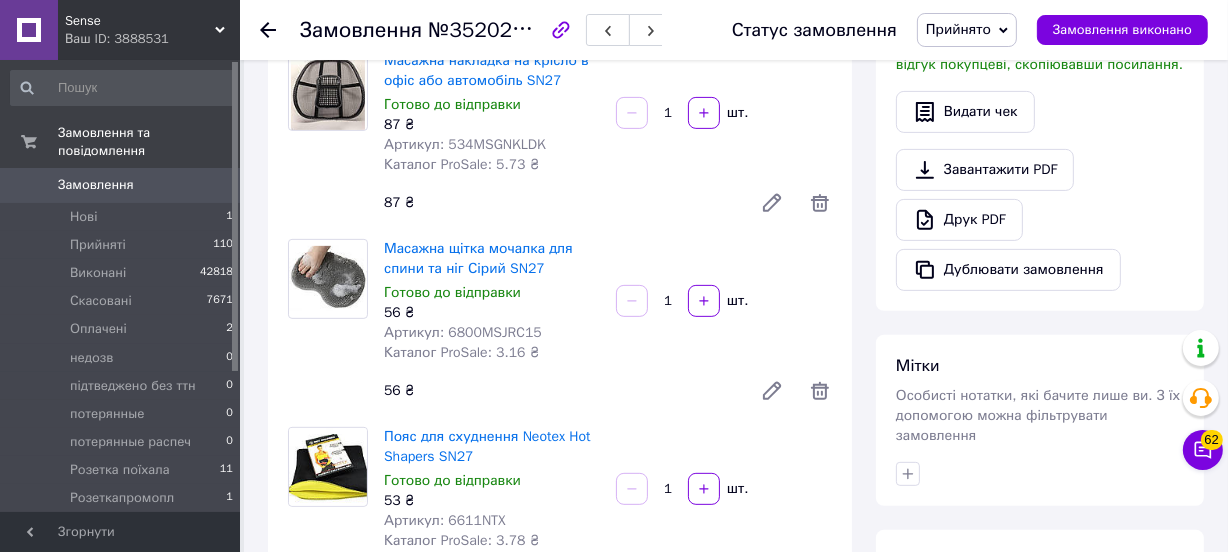 click on "Sense Ваш ID: 3888531" at bounding box center (149, 30) 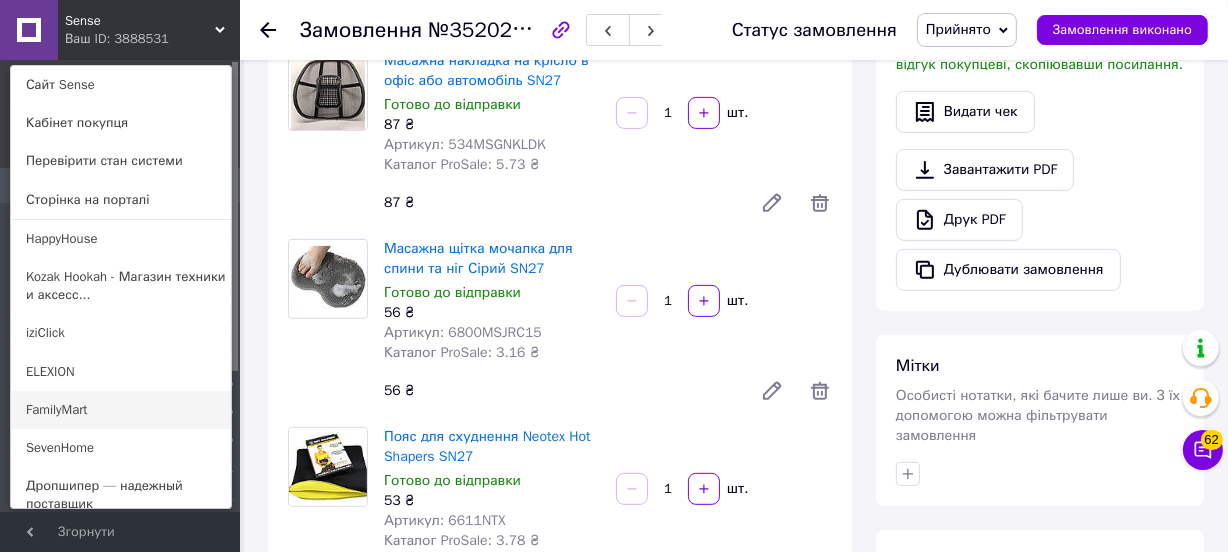 click on "FamilyMart" at bounding box center (121, 410) 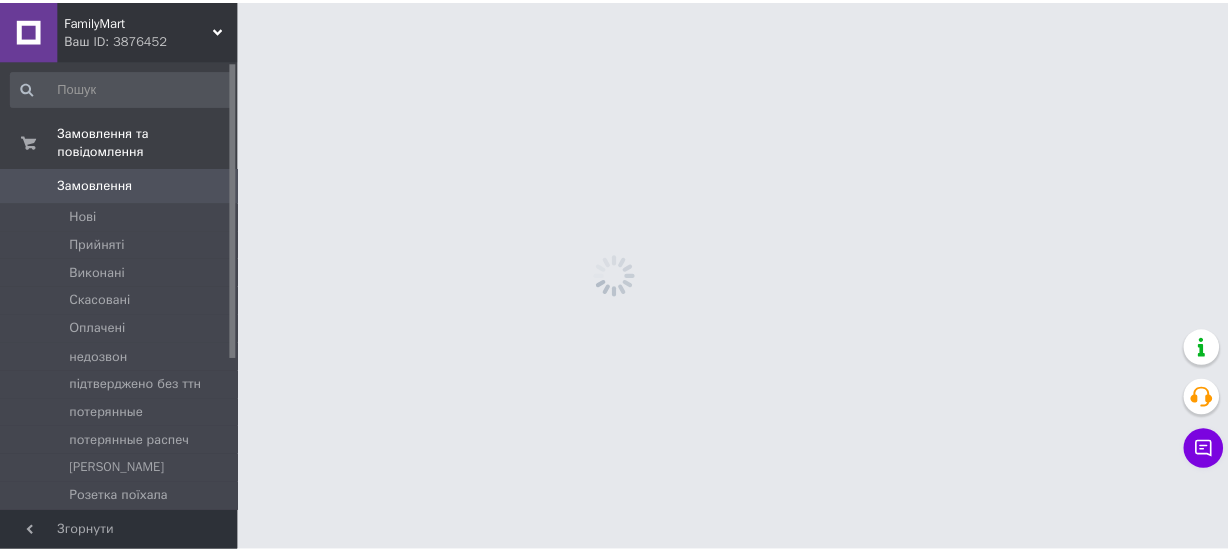 scroll, scrollTop: 0, scrollLeft: 0, axis: both 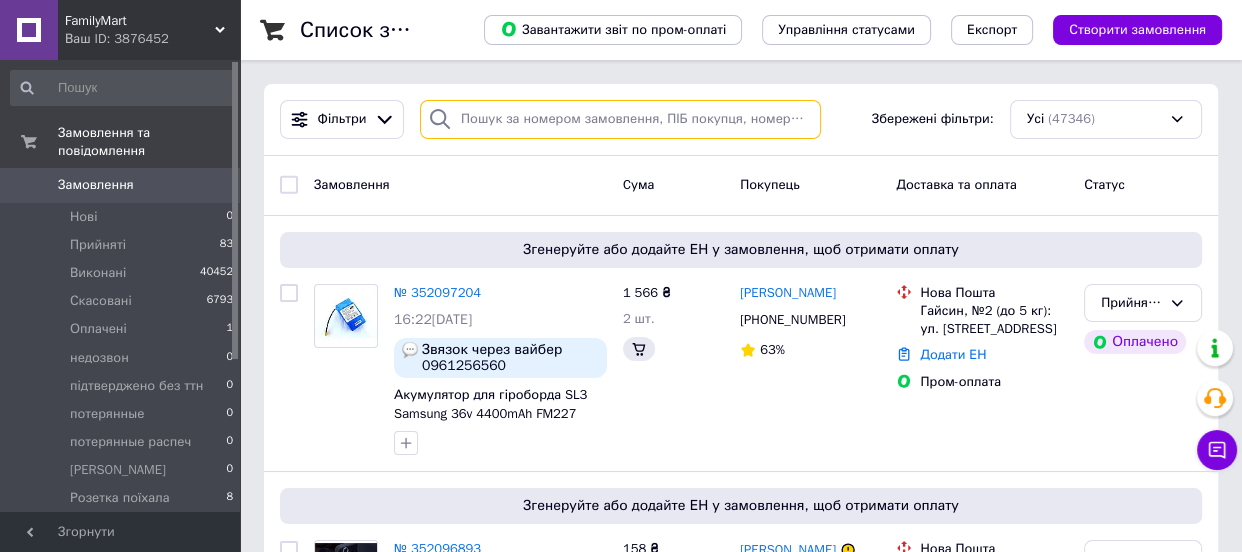 click at bounding box center (620, 119) 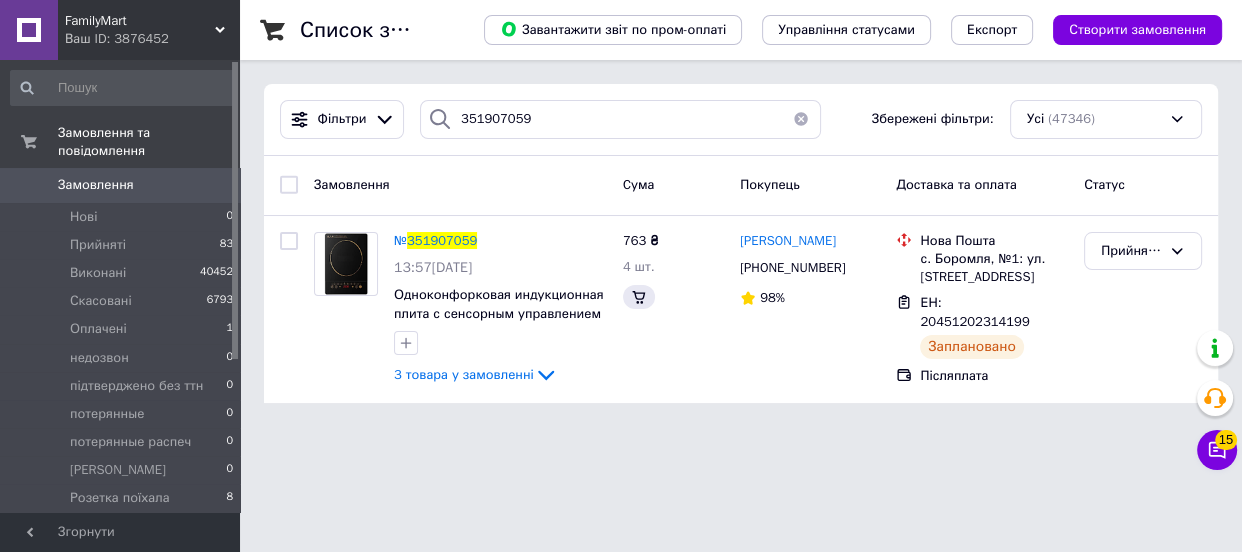 click on "351907059" at bounding box center (442, 240) 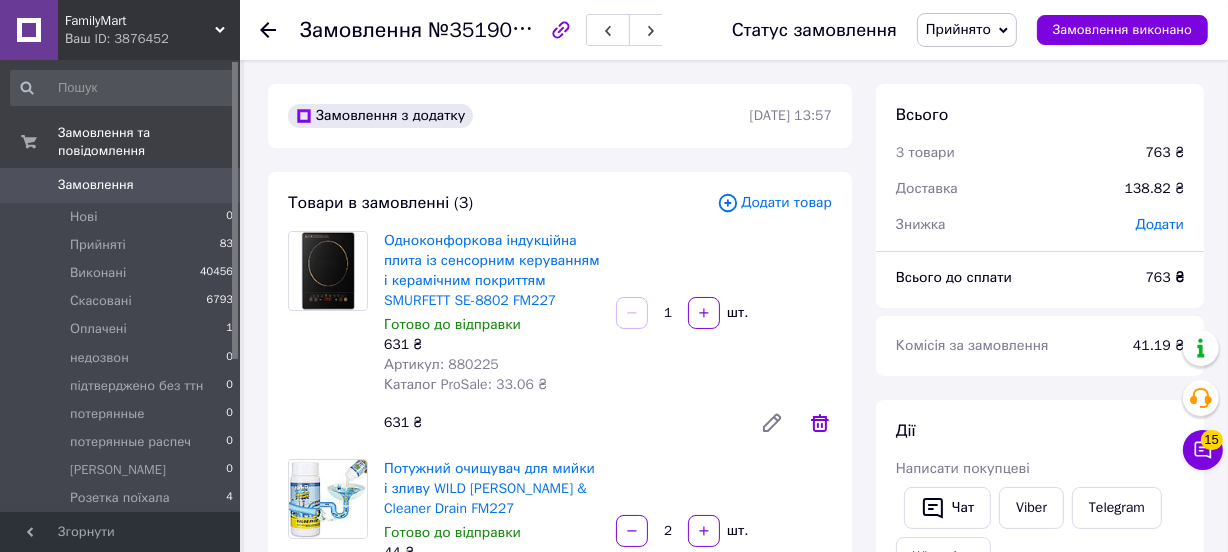 click 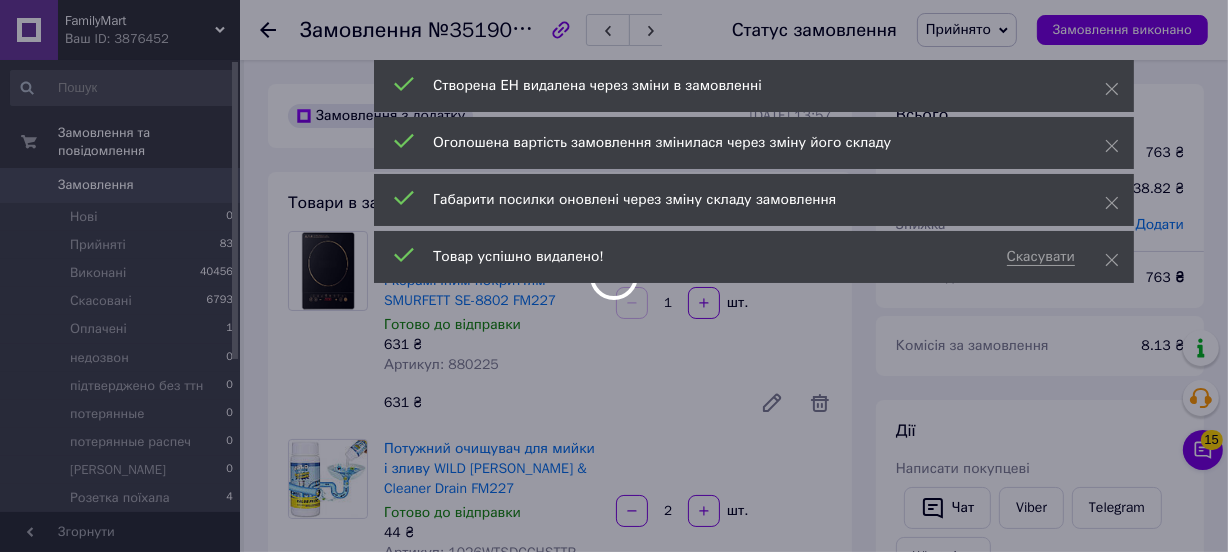 type on "2" 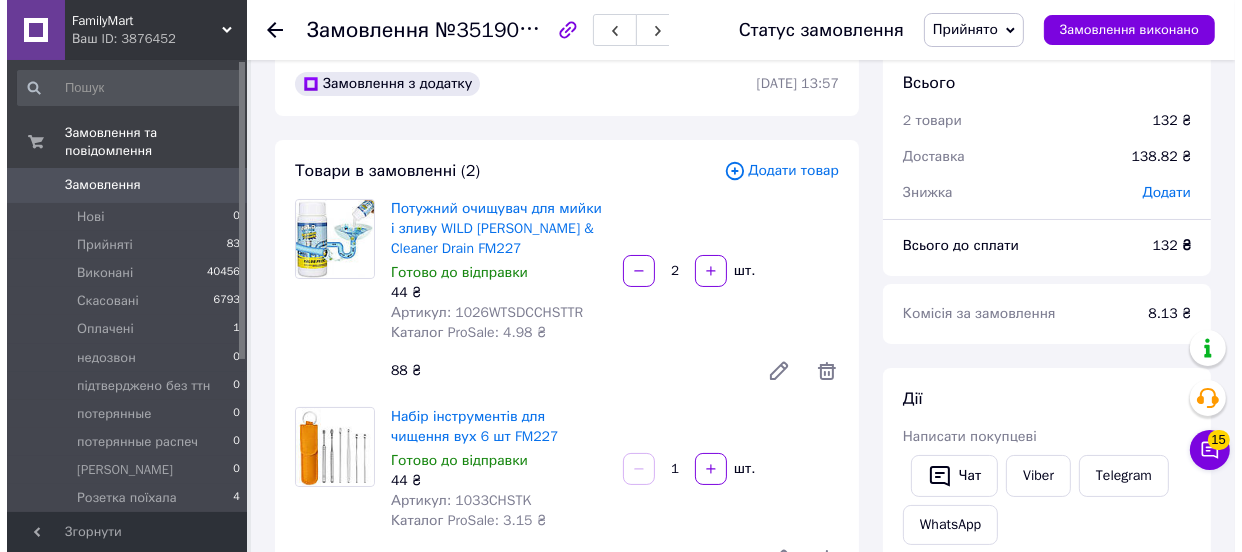 scroll, scrollTop: 0, scrollLeft: 0, axis: both 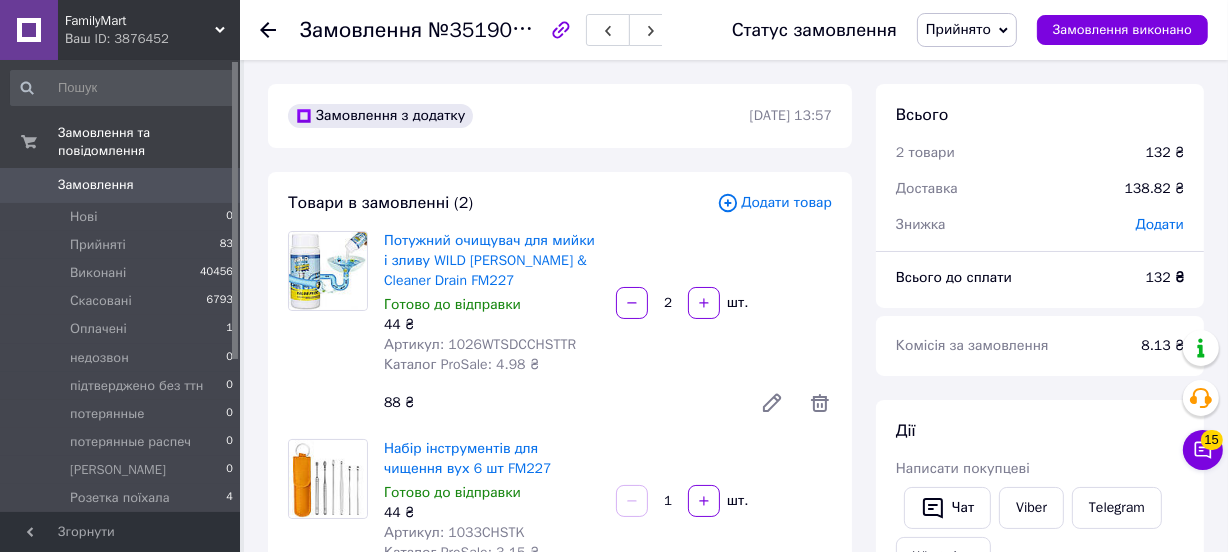 click on "Додати товар" at bounding box center (774, 203) 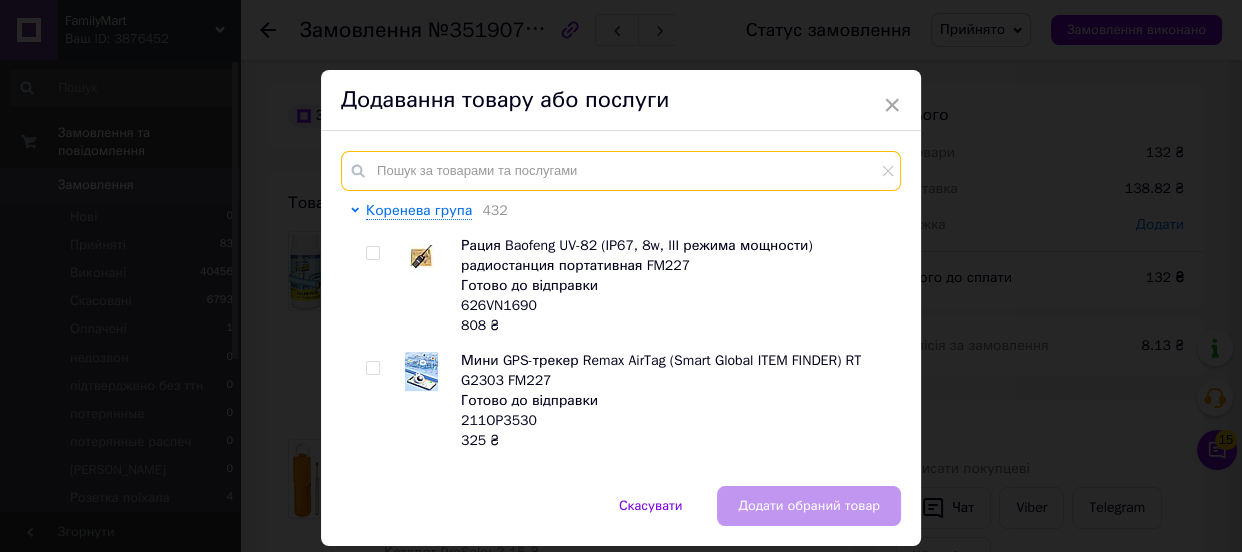 click at bounding box center (621, 171) 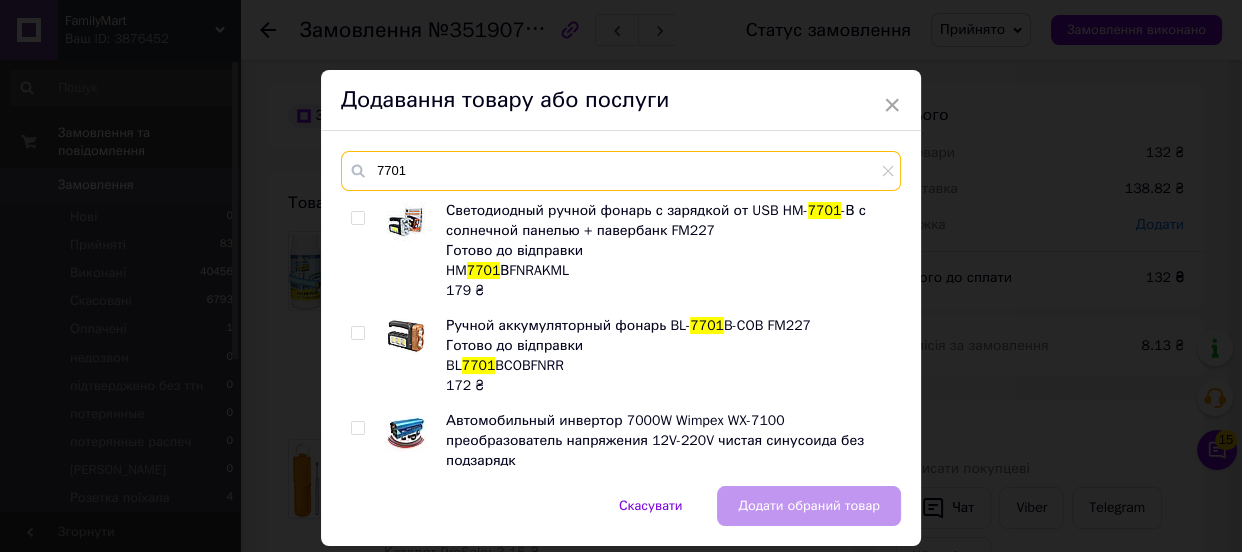 type on "7701" 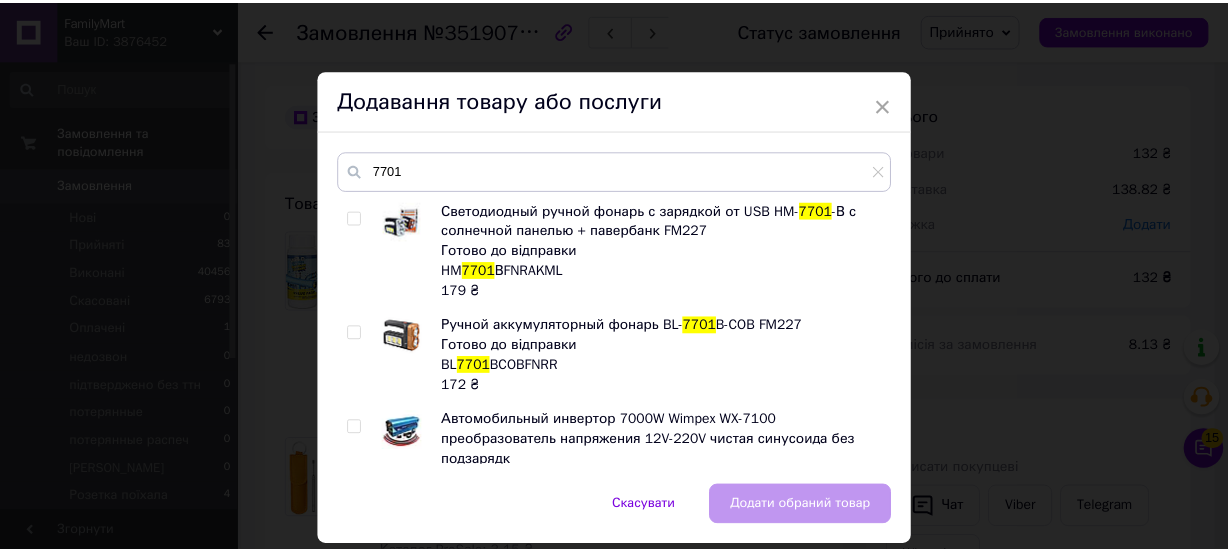 scroll, scrollTop: 180, scrollLeft: 0, axis: vertical 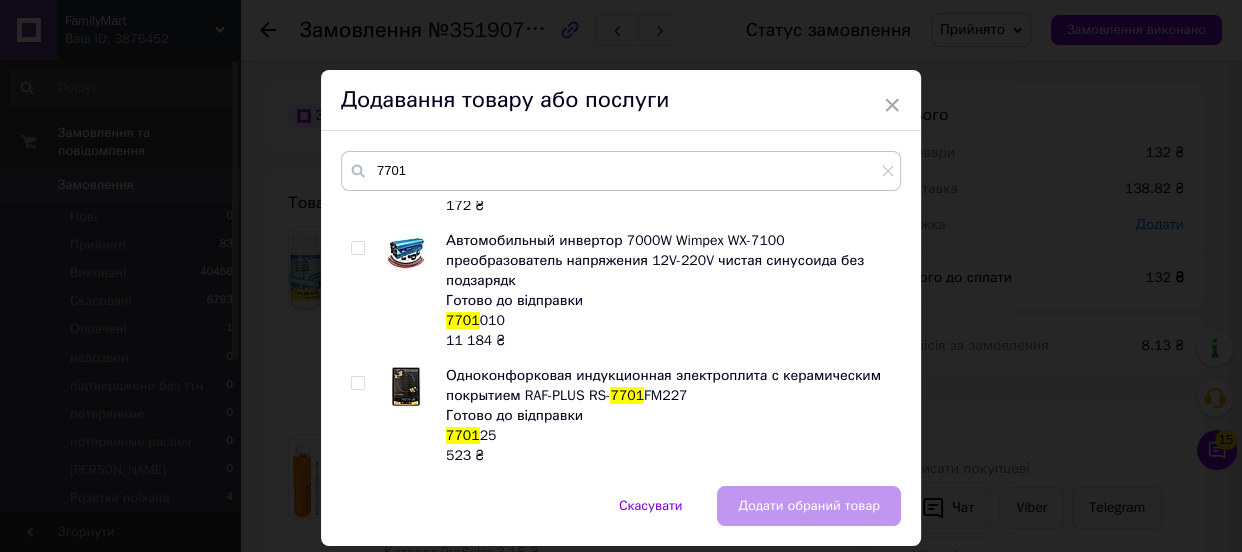 drag, startPoint x: 353, startPoint y: 381, endPoint x: 979, endPoint y: 542, distance: 646.3722 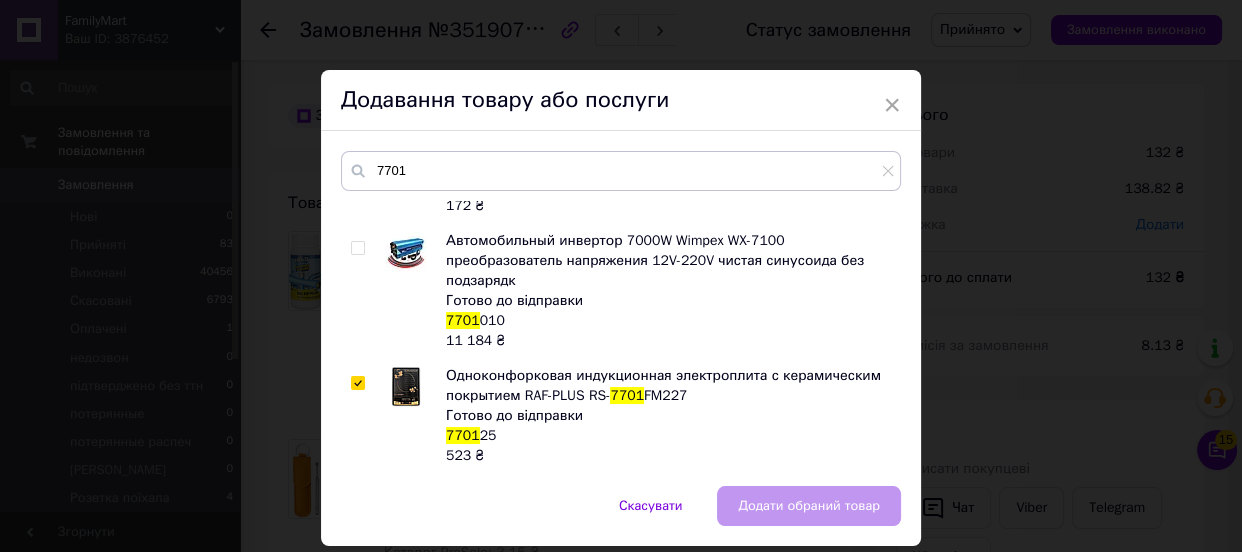 checkbox on "true" 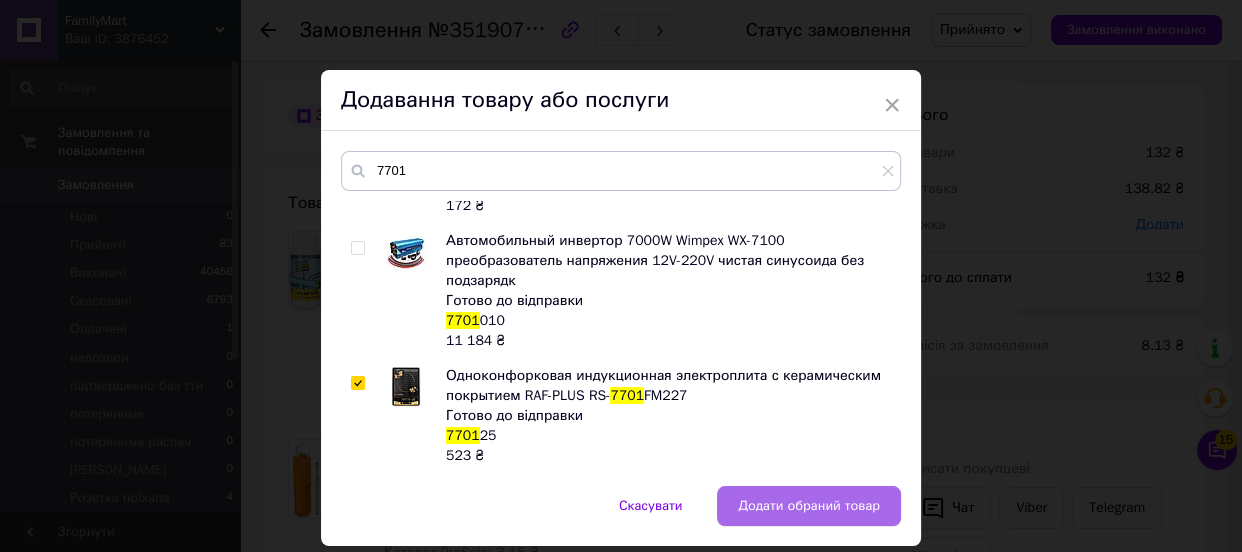 click on "Додати обраний товар" at bounding box center [809, 506] 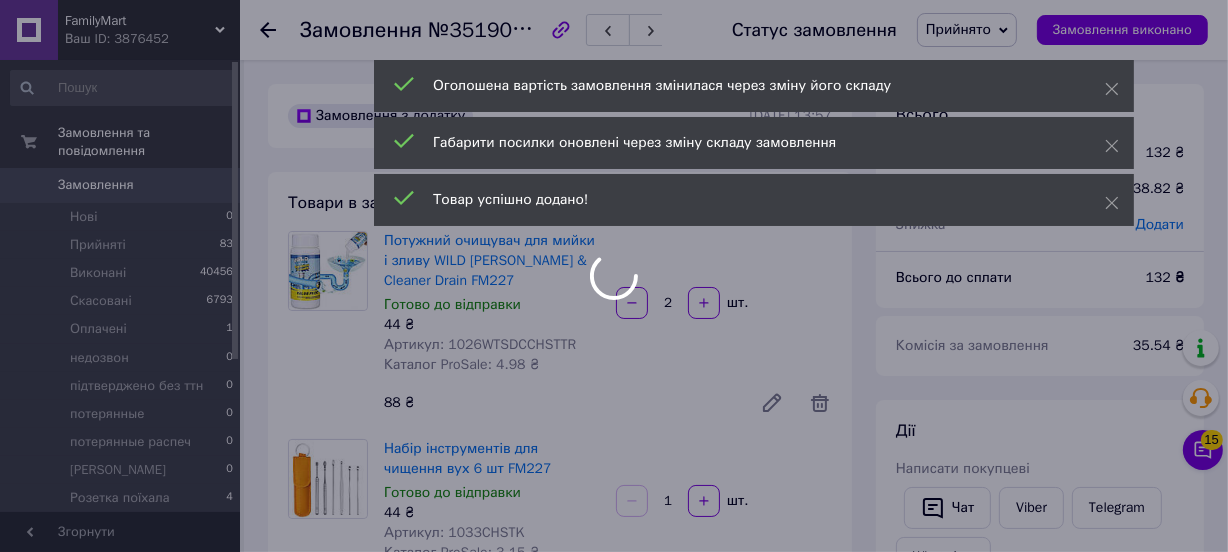 type on "1" 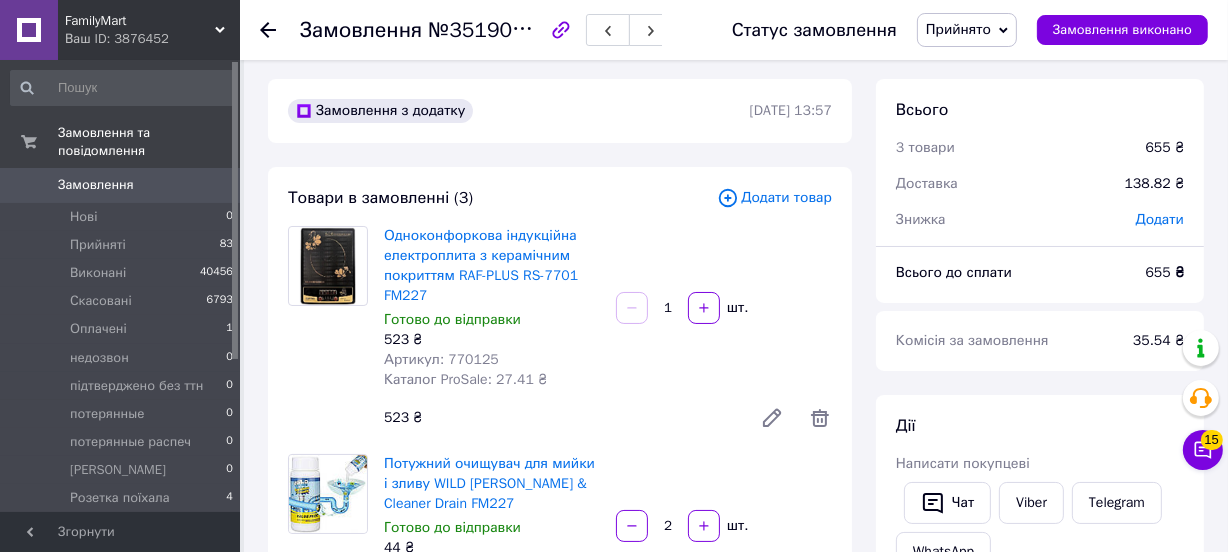 scroll, scrollTop: 0, scrollLeft: 0, axis: both 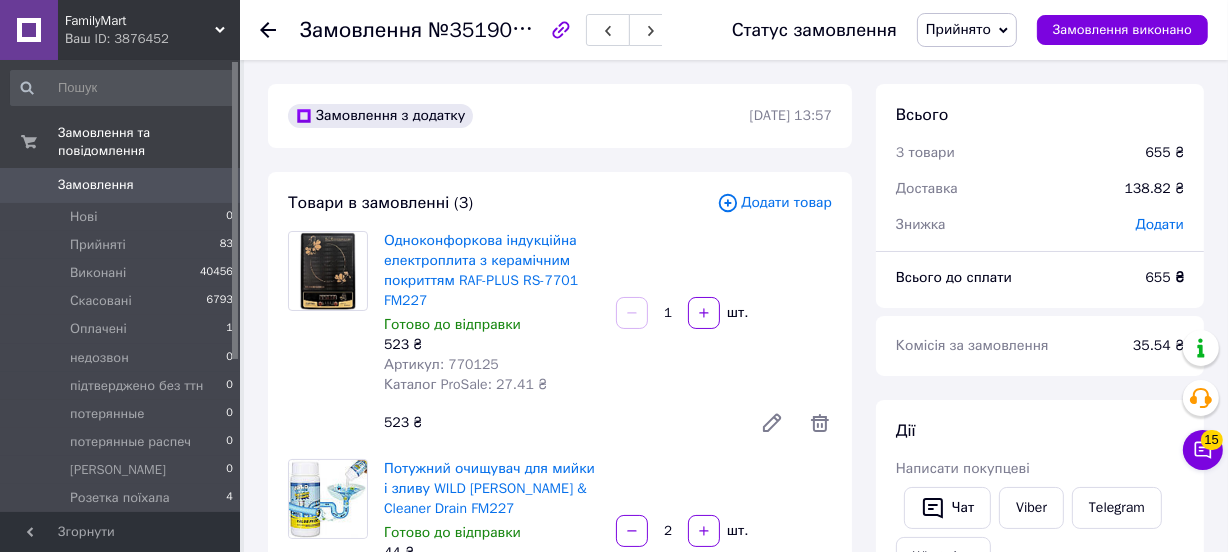 click on "FamilyMart Ваш ID: 3876452" at bounding box center [149, 30] 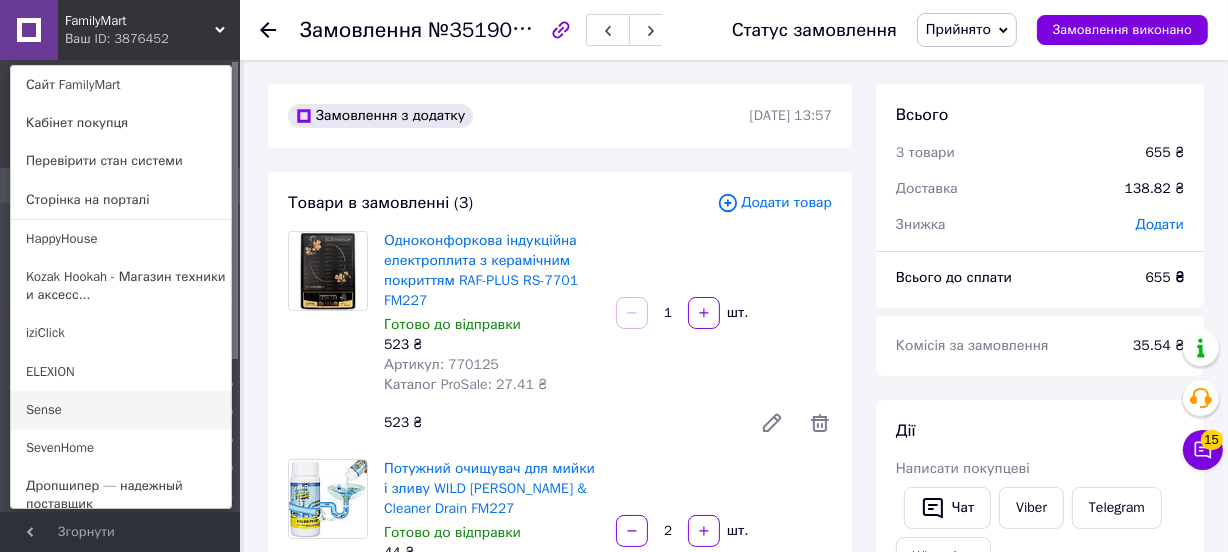 click on "Sense" at bounding box center (121, 410) 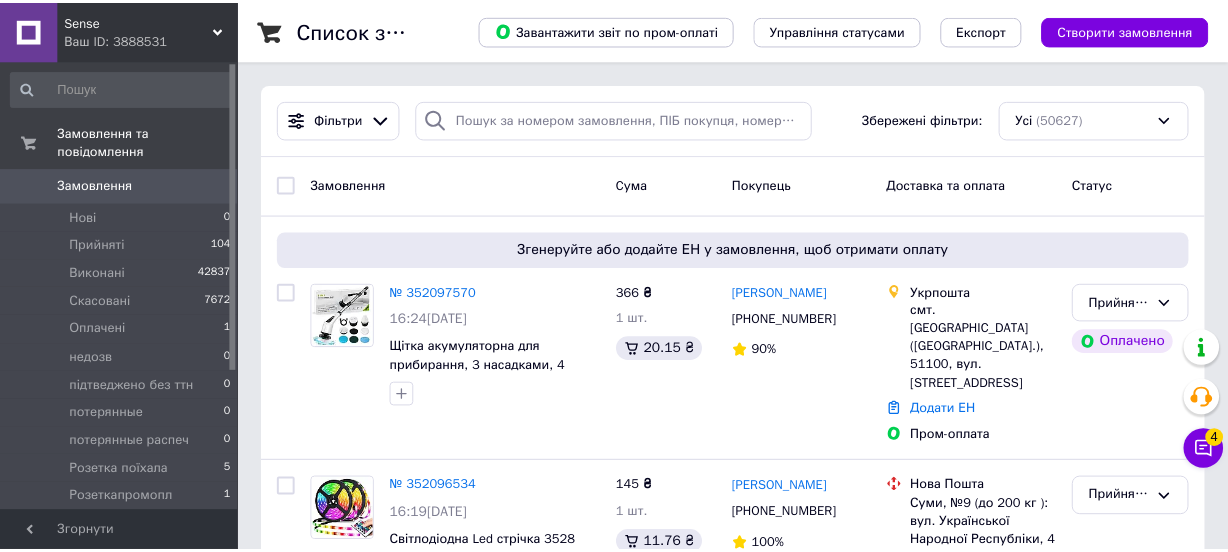 scroll, scrollTop: 0, scrollLeft: 0, axis: both 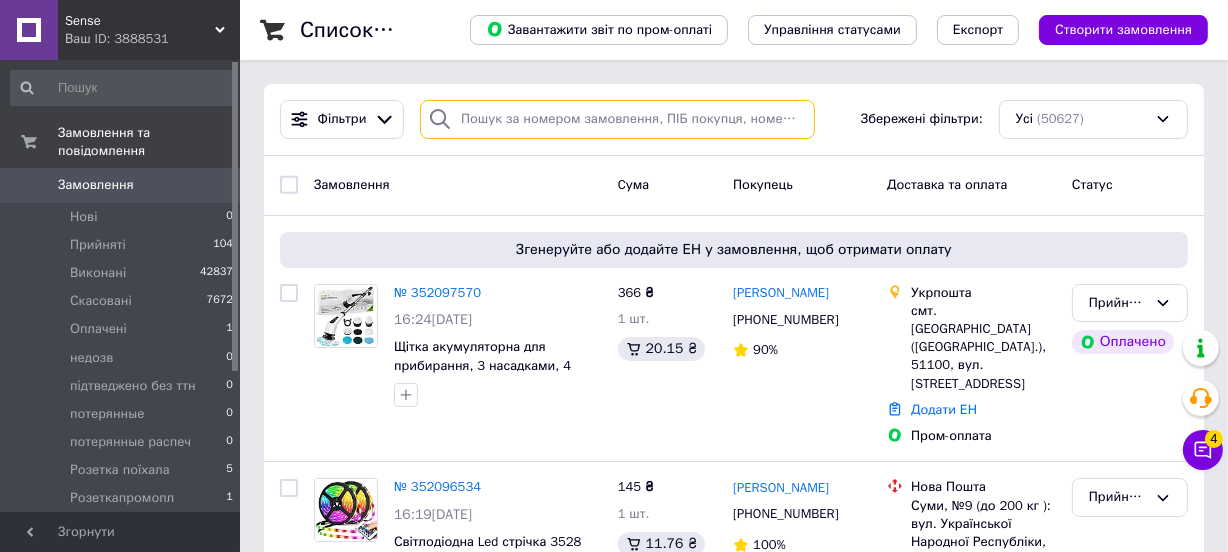 click at bounding box center [617, 119] 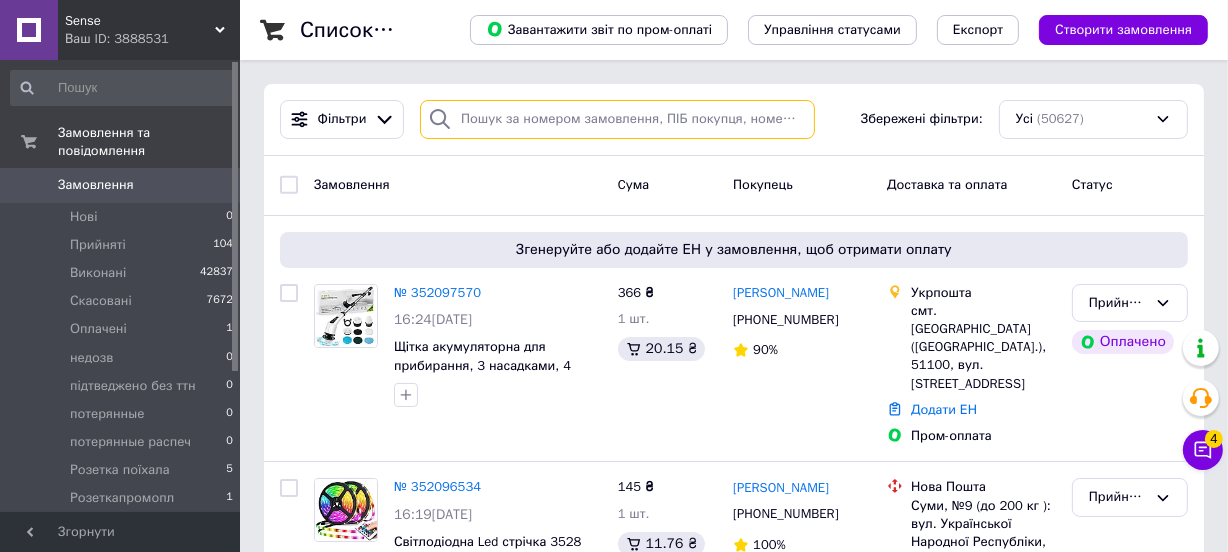 paste on "352093743" 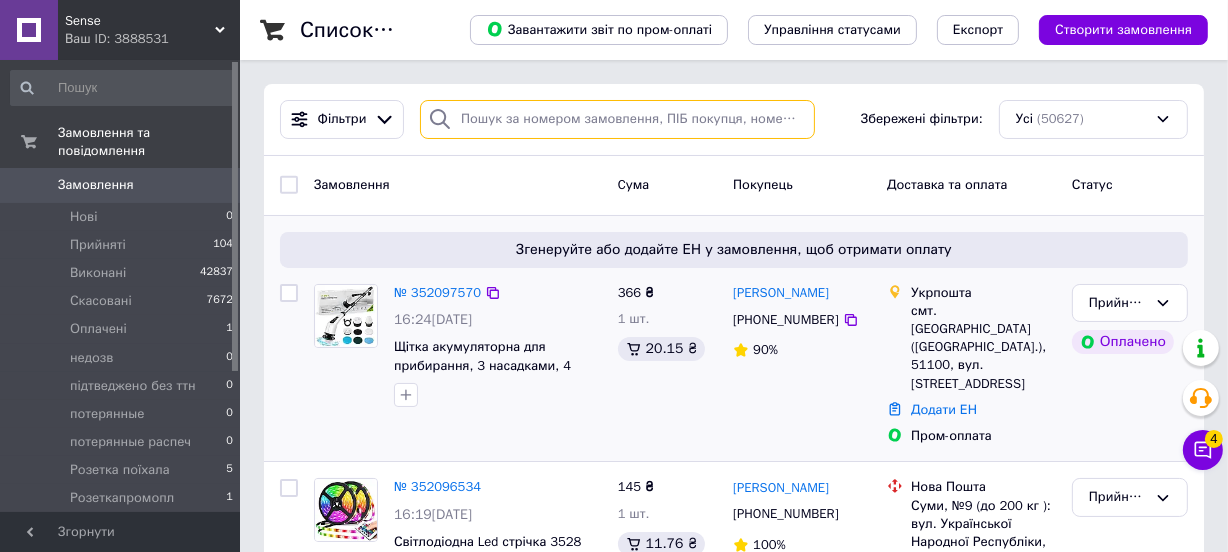 type on "352093743" 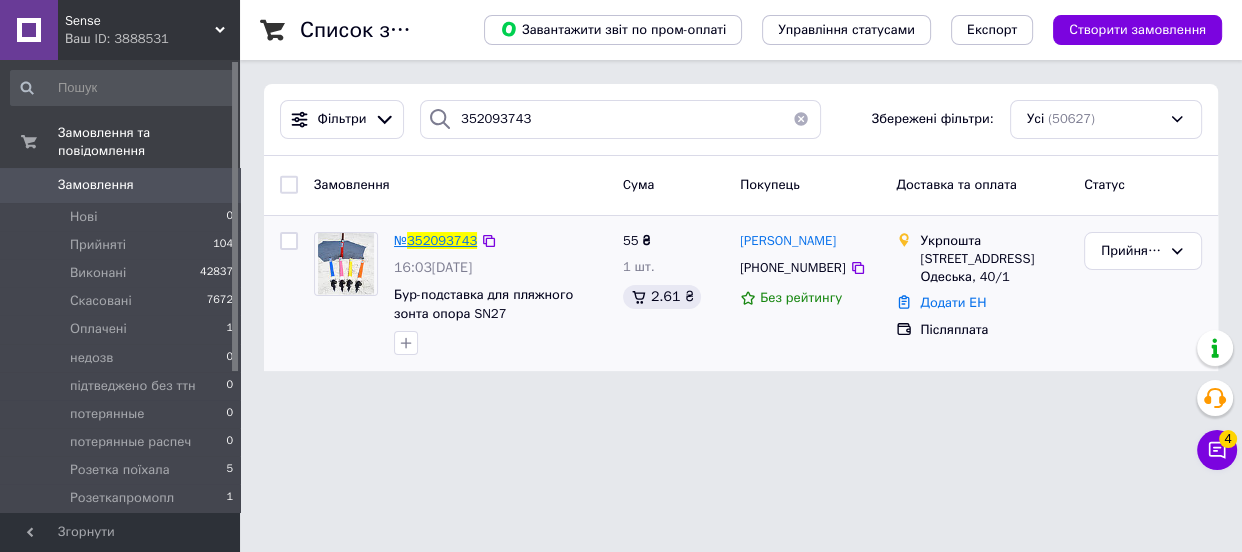 click on "352093743" at bounding box center (442, 240) 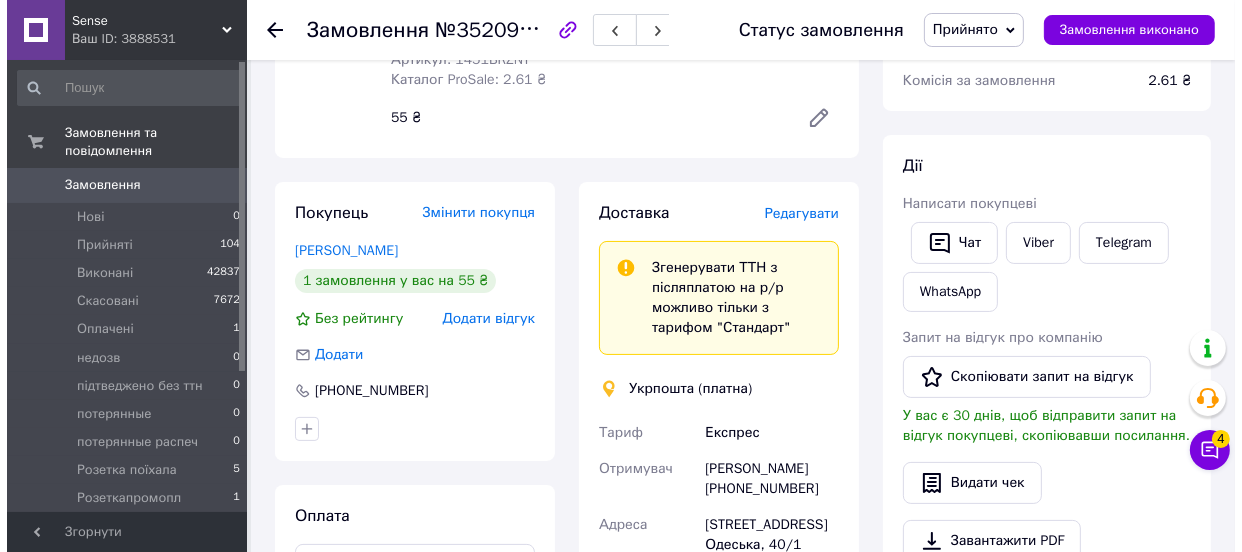 scroll, scrollTop: 272, scrollLeft: 0, axis: vertical 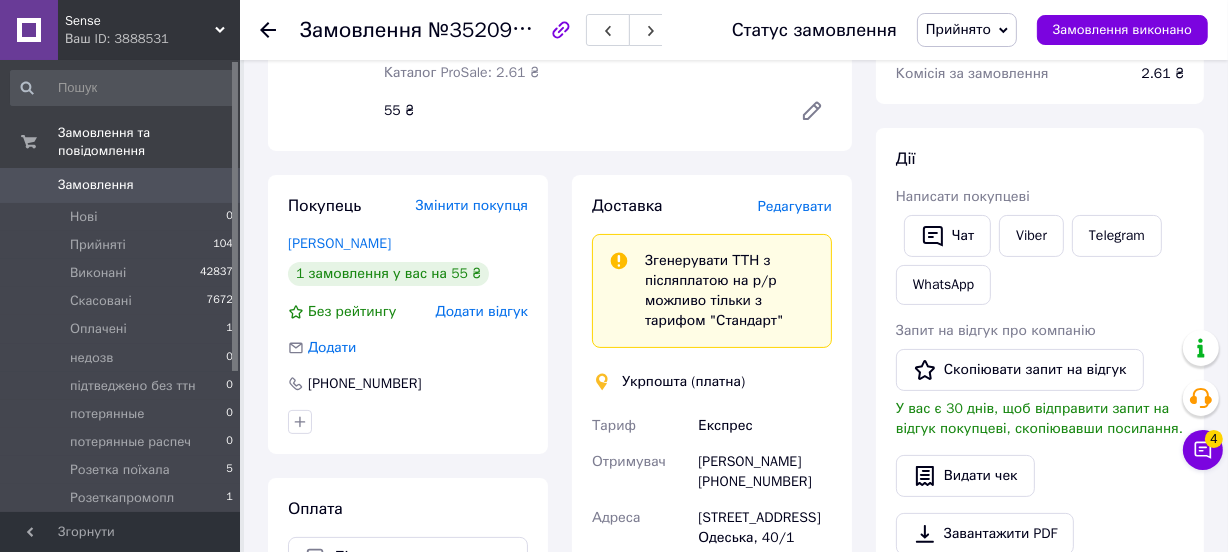 click on "Редагувати" at bounding box center (795, 206) 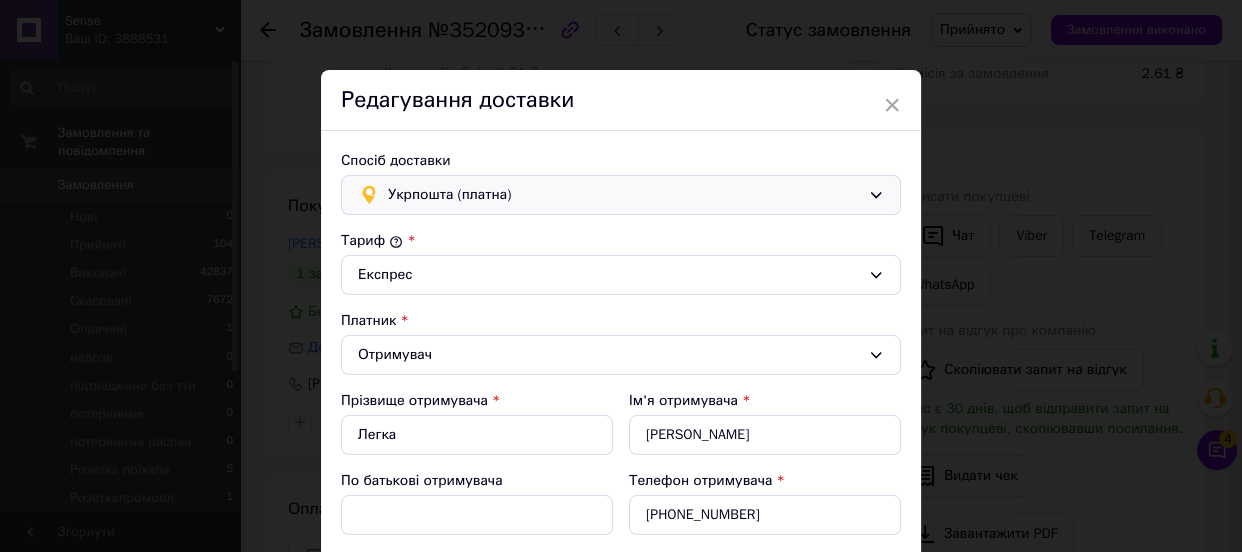 click on "Укрпошта (платна)" at bounding box center [624, 195] 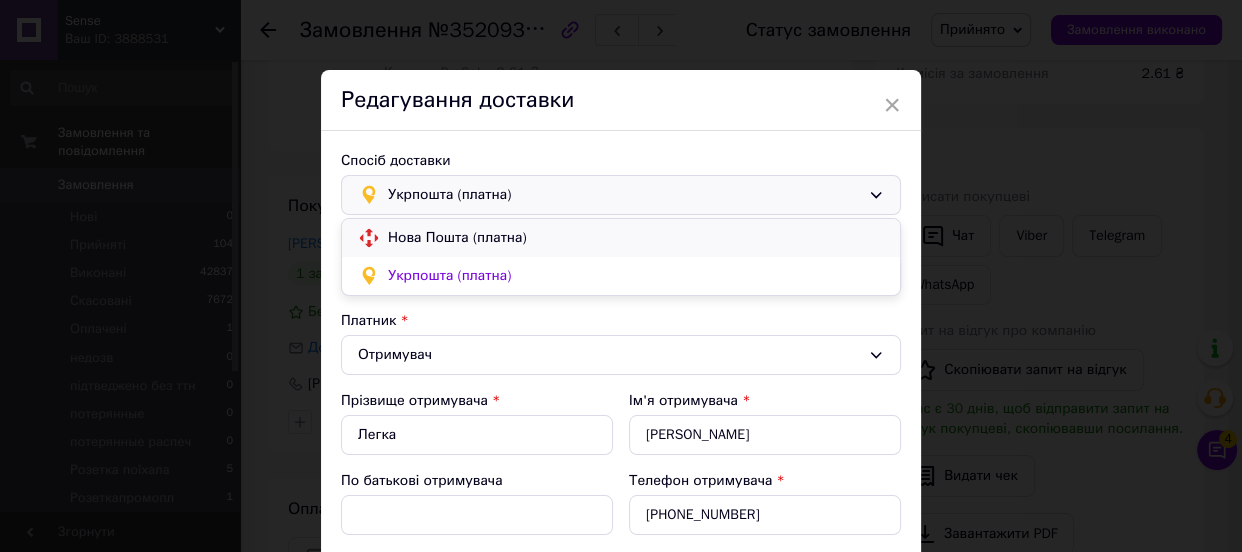 click on "Нова Пошта (платна)" at bounding box center (636, 238) 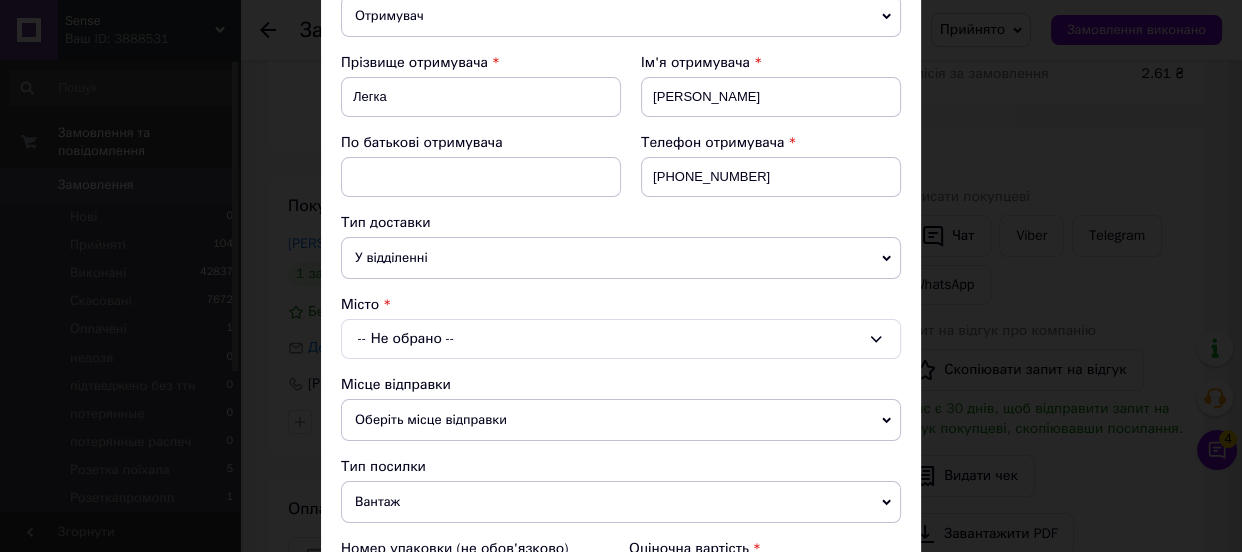 scroll, scrollTop: 272, scrollLeft: 0, axis: vertical 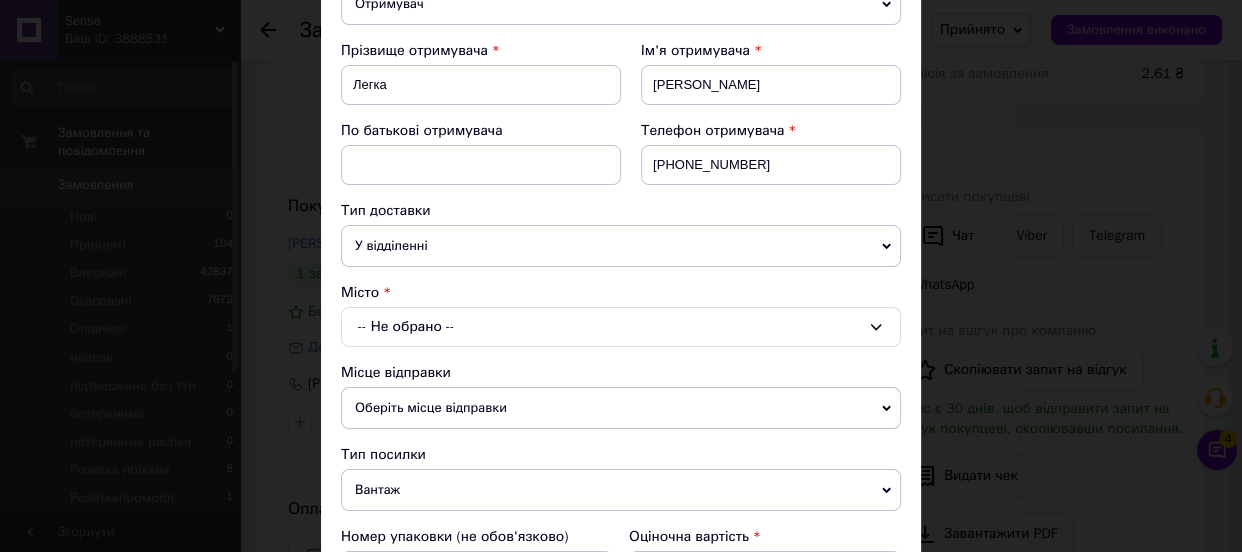 click on "-- Не обрано --" at bounding box center (621, 327) 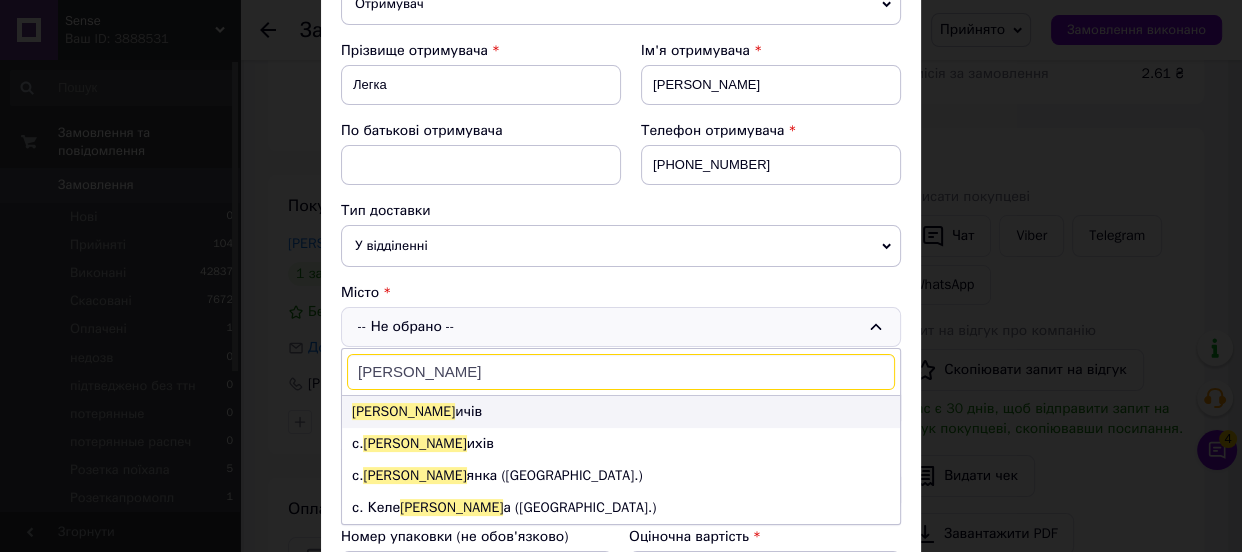 type on "берд" 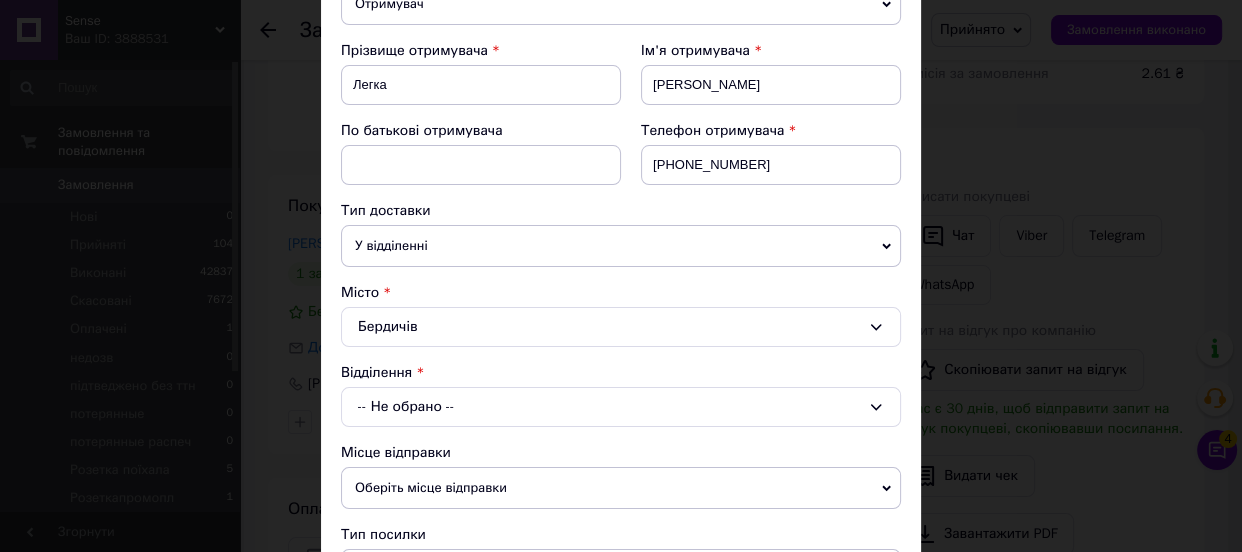 click on "-- Не обрано --" at bounding box center [621, 407] 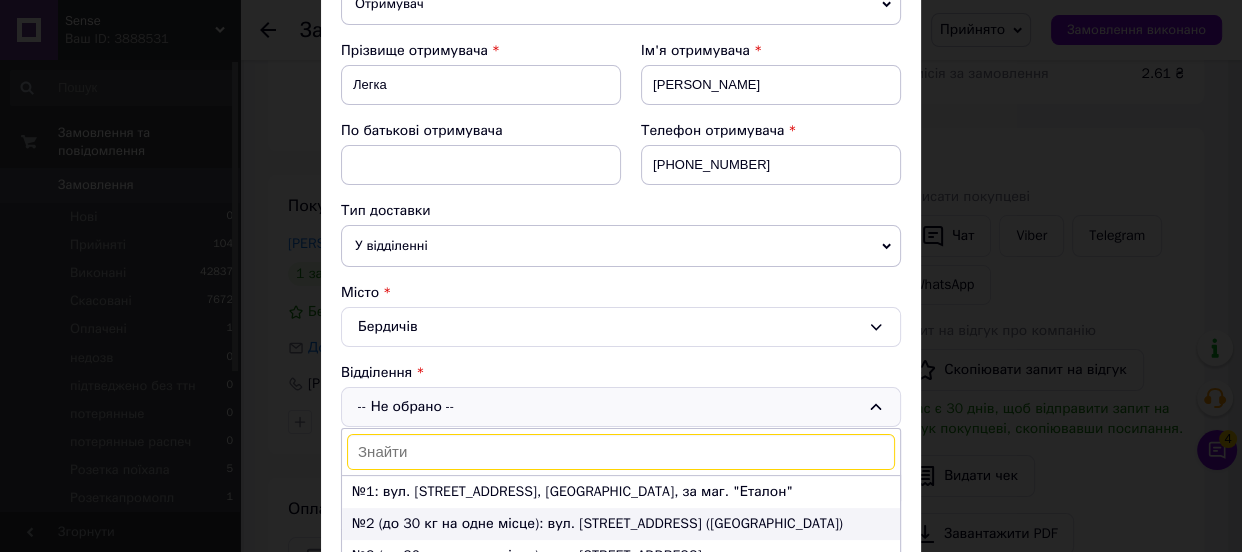 click on "№2 (до 30 кг на одне місце): вул. Одеська, 49 (Червона гора)" at bounding box center [621, 524] 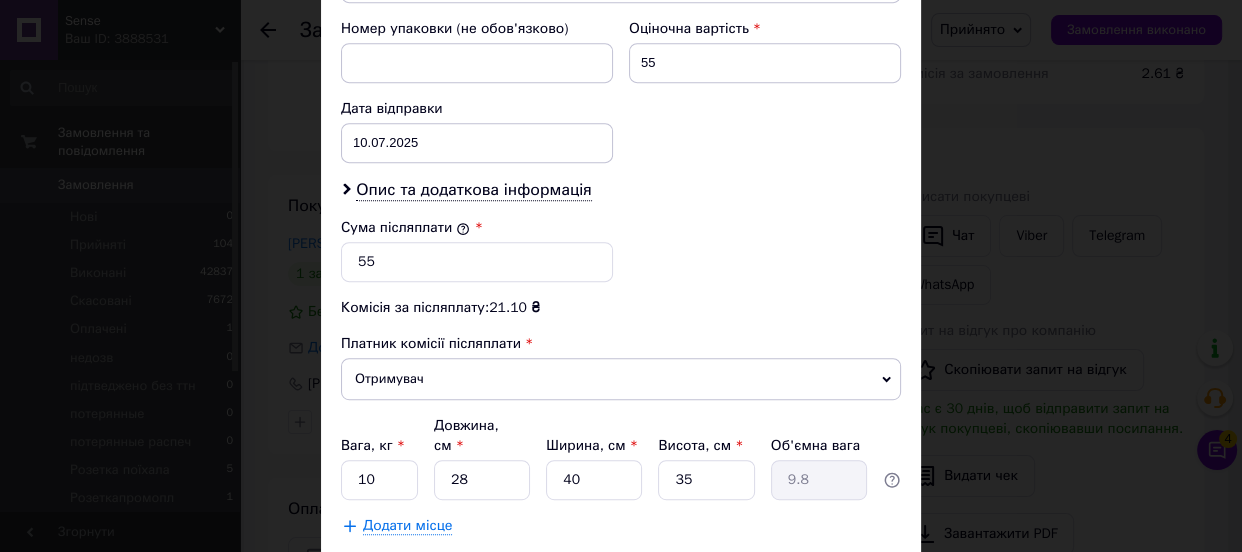 scroll, scrollTop: 970, scrollLeft: 0, axis: vertical 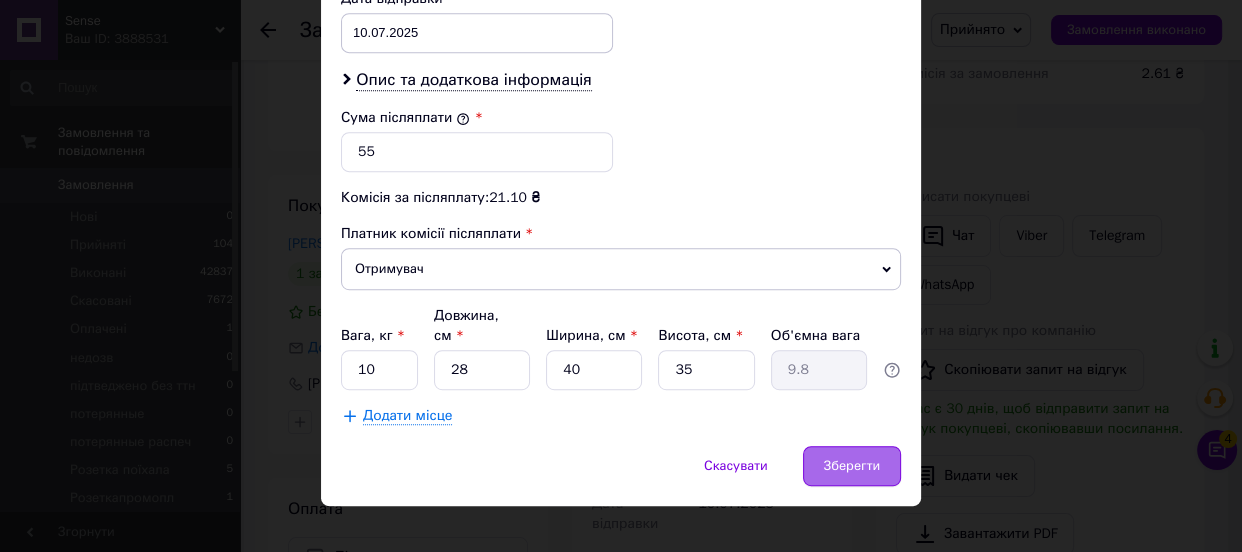 click on "Зберегти" at bounding box center (852, 466) 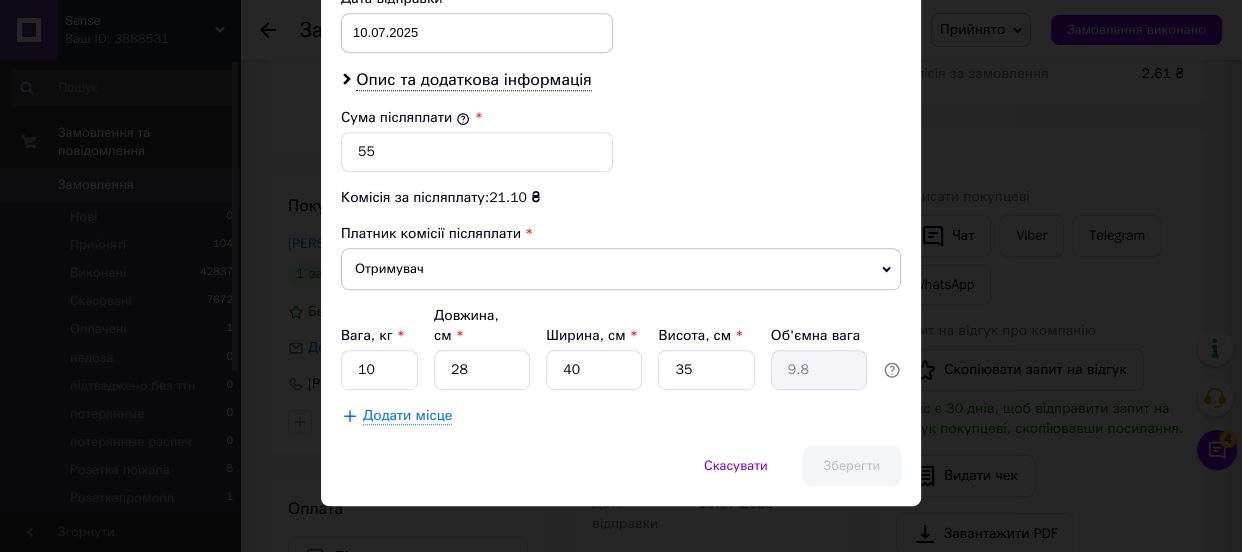 scroll, scrollTop: 482, scrollLeft: 0, axis: vertical 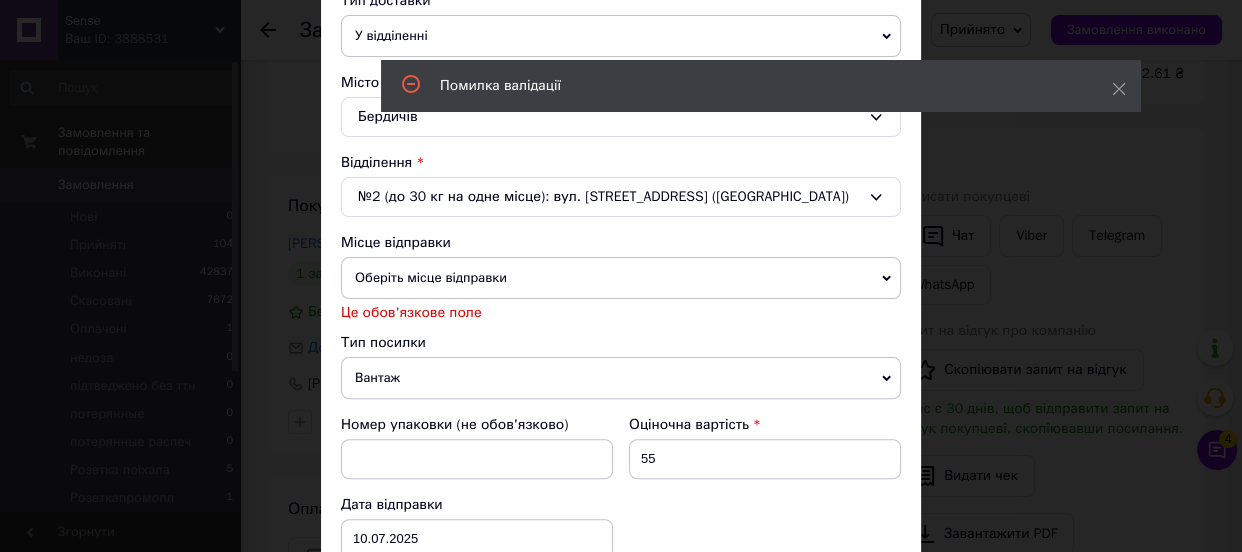 click on "Оберіть місце відправки" at bounding box center (621, 278) 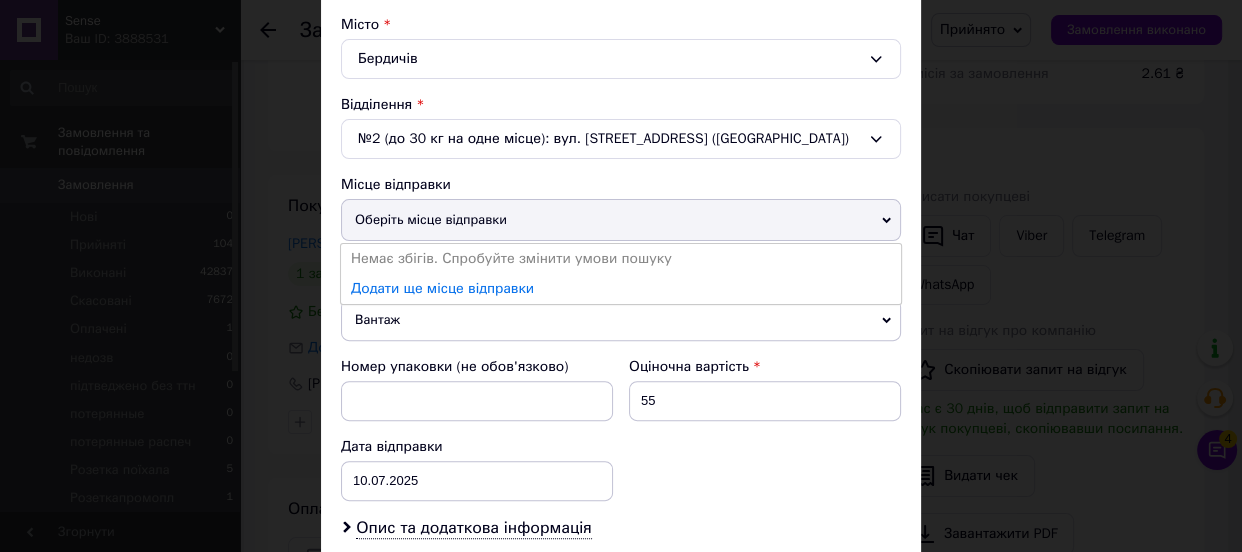 scroll, scrollTop: 573, scrollLeft: 0, axis: vertical 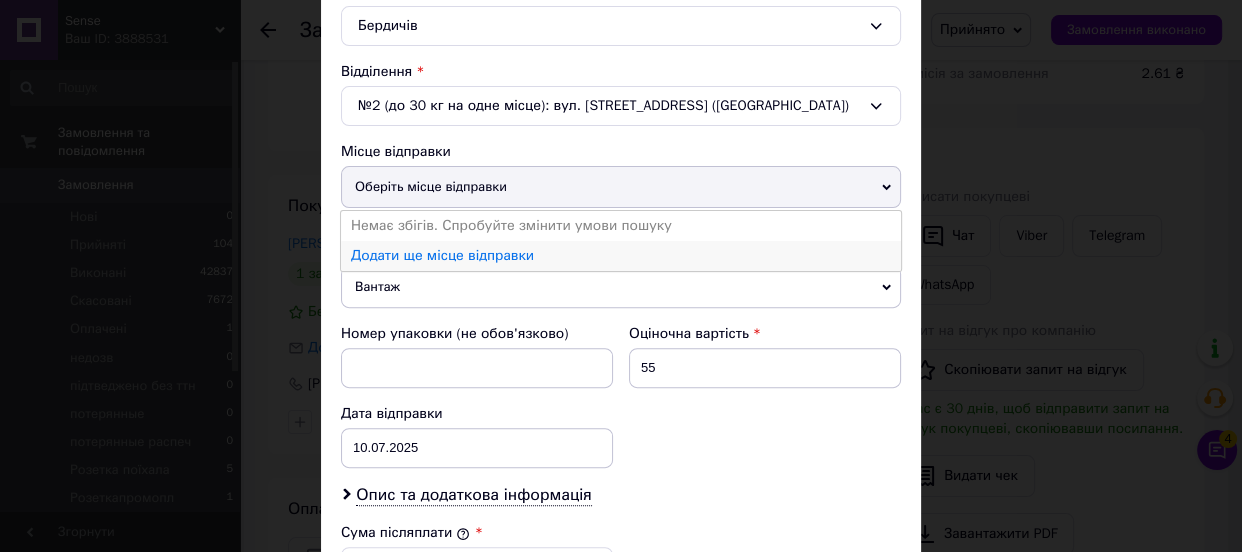 click on "Додати ще місце відправки" at bounding box center (621, 256) 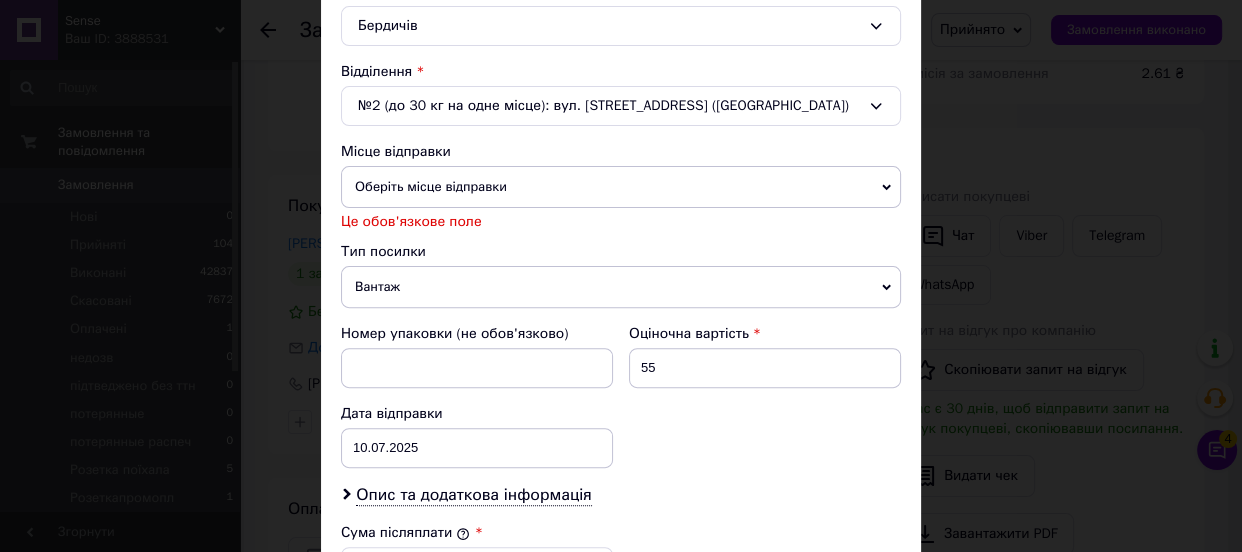 click on "Оберіть місце відправки" at bounding box center [621, 187] 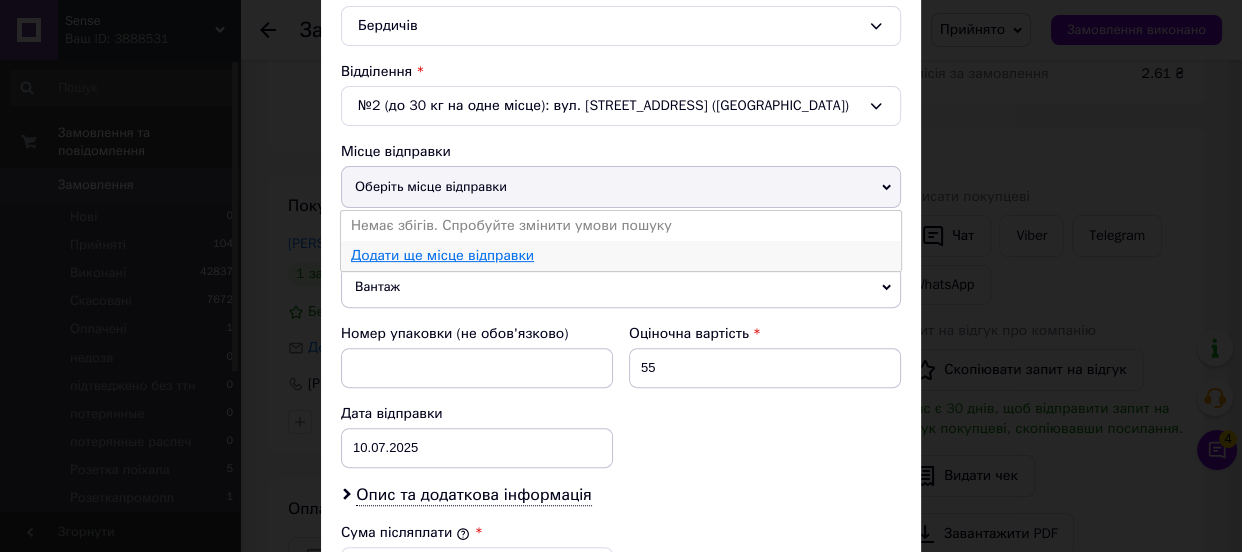click on "Додати ще місце відправки" at bounding box center (442, 255) 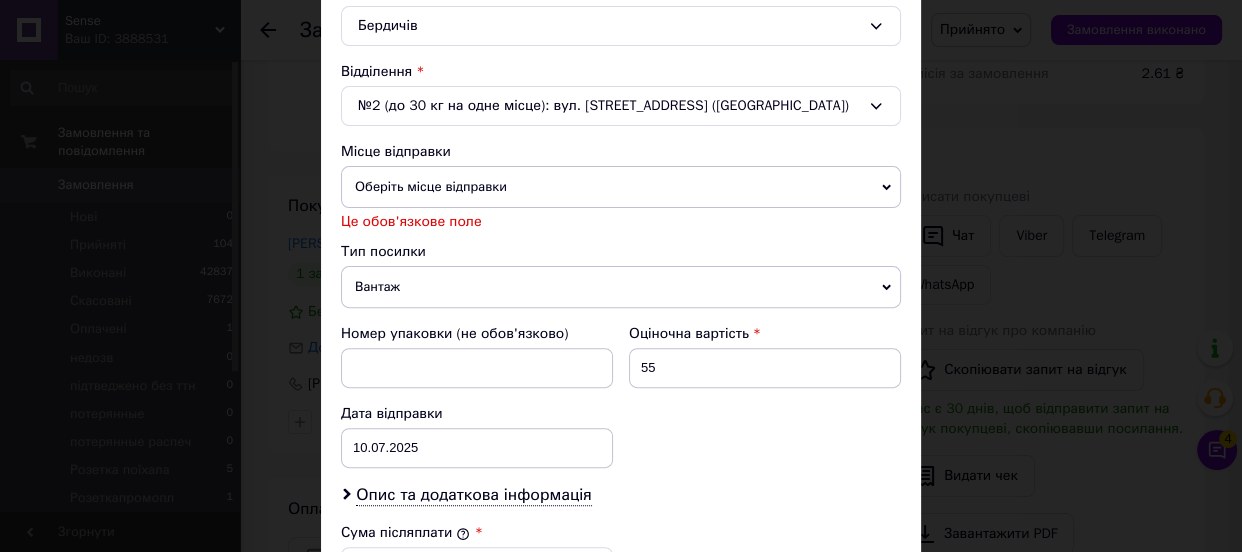click on "Оберіть місце відправки" at bounding box center (621, 187) 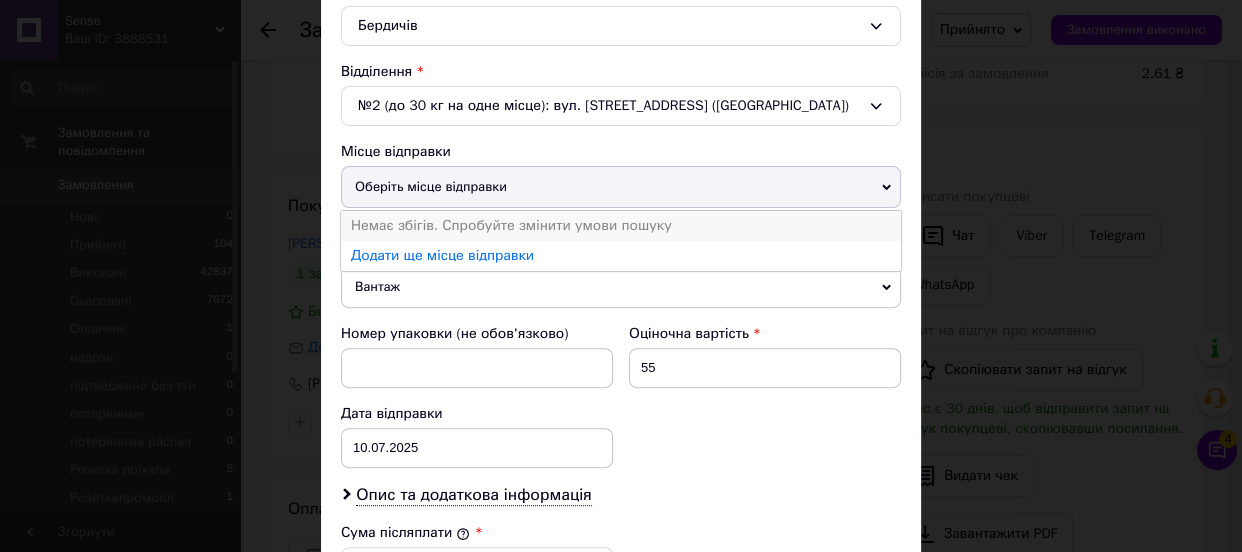 click on "Немає збігів. Спробуйте змінити умови пошуку" at bounding box center [621, 226] 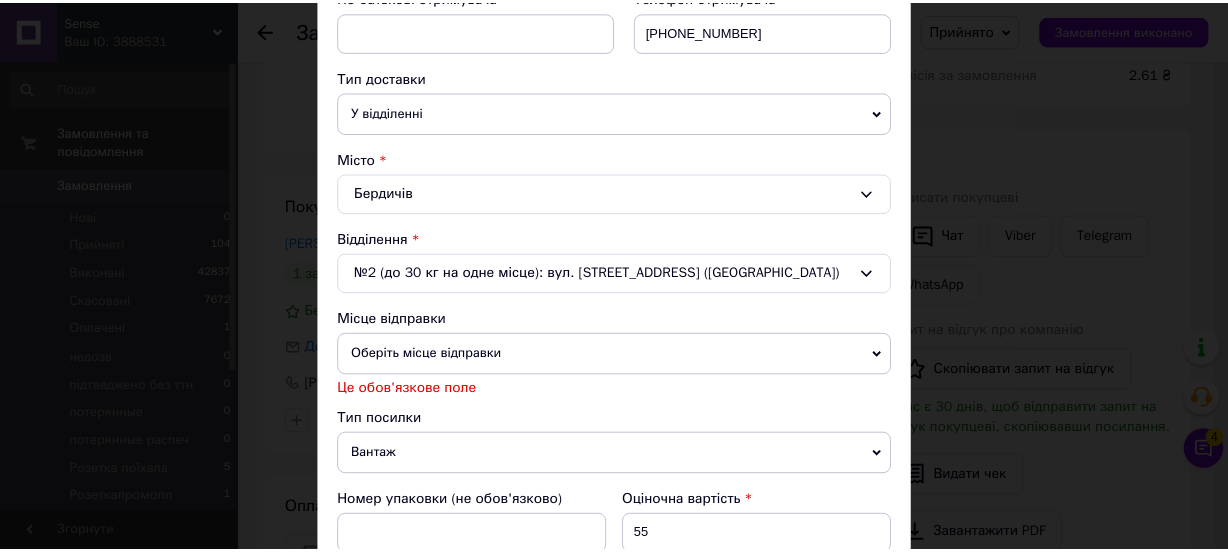 scroll, scrollTop: 391, scrollLeft: 0, axis: vertical 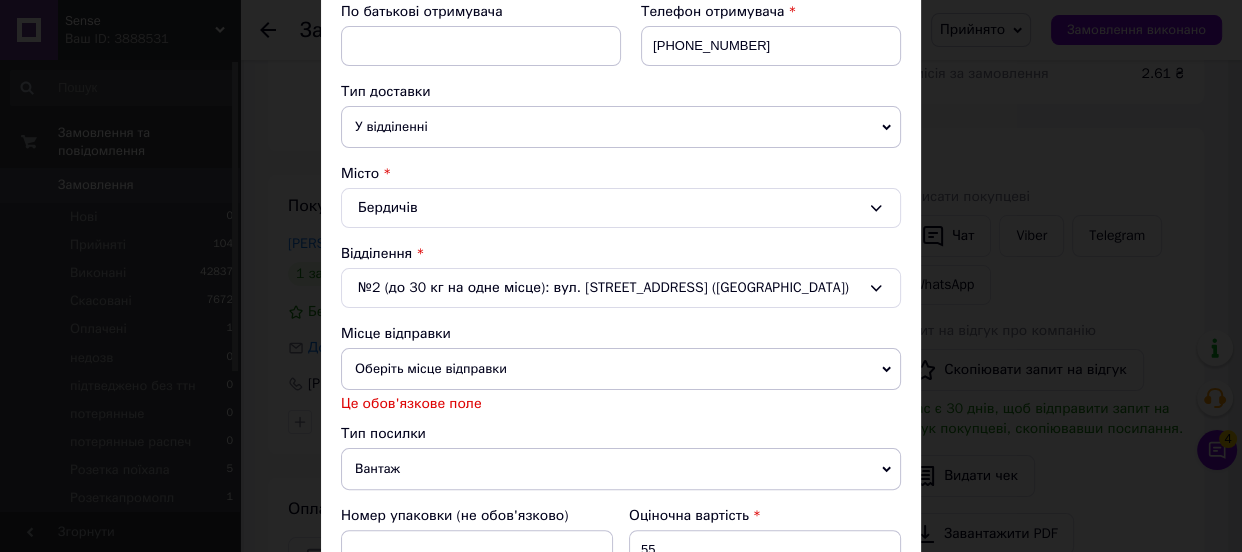 click on "Бердичів" at bounding box center (621, 208) 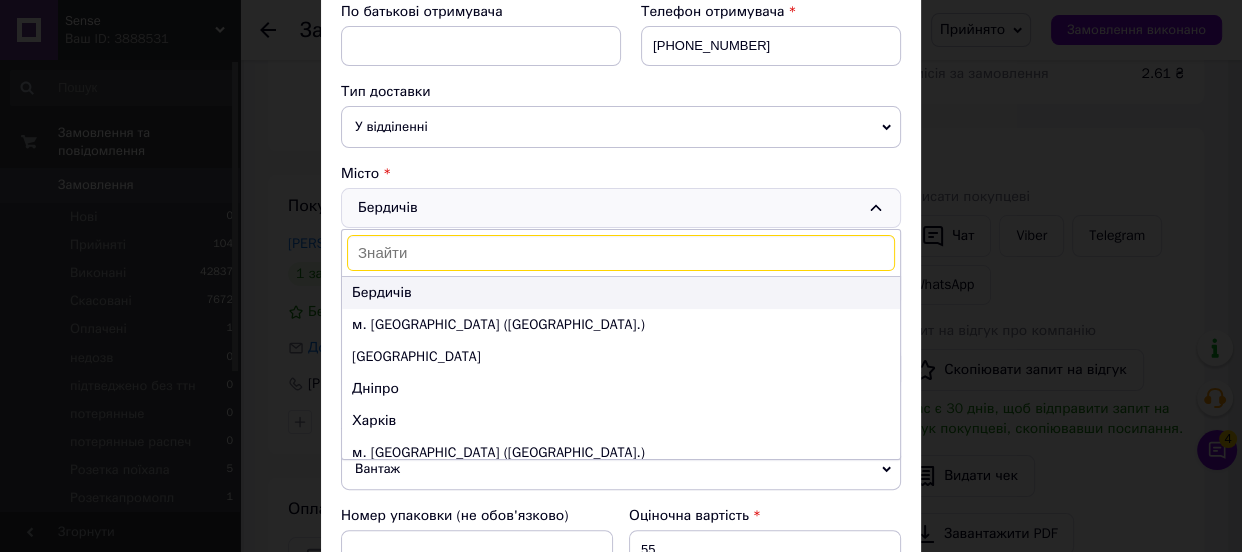 click on "Бердичів" at bounding box center [381, 292] 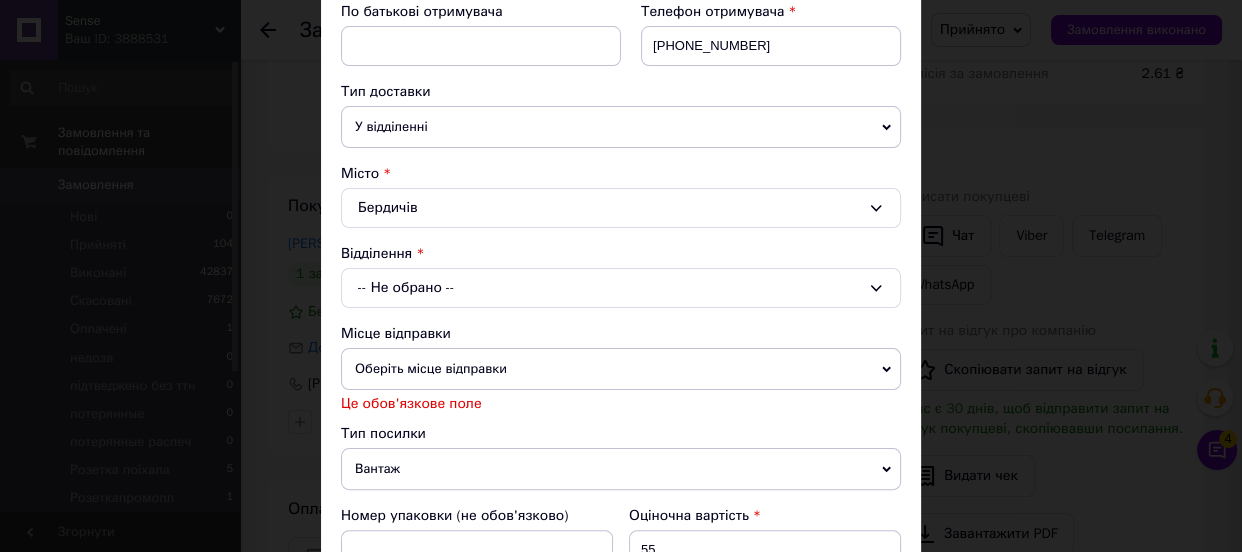 click on "× Редагування доставки Спосіб доставки Нова Пошта (платна) Платник Отримувач Відправник Прізвище отримувача Легка Ім'я отримувача Ірина По батькові отримувача Телефон отримувача +380992519140 Тип доставки У відділенні Кур'єром В поштоматі Місто Бердичів Відділення -- Не обрано -- Місце відправки Оберіть місце відправки Немає збігів. Спробуйте змінити умови пошуку Додати ще місце відправки Це обов'язкове поле Тип посилки Вантаж Документи Номер упаковки (не обов'язково) Оціночна вартість 55 Дата відправки 10.07.2025 < 2025 > < Июль > Пн Вт Ср Чт Пт Сб Вс 30 1 2 3 4 5 6 7 8 9 10 11 12 13 1" at bounding box center [621, 276] 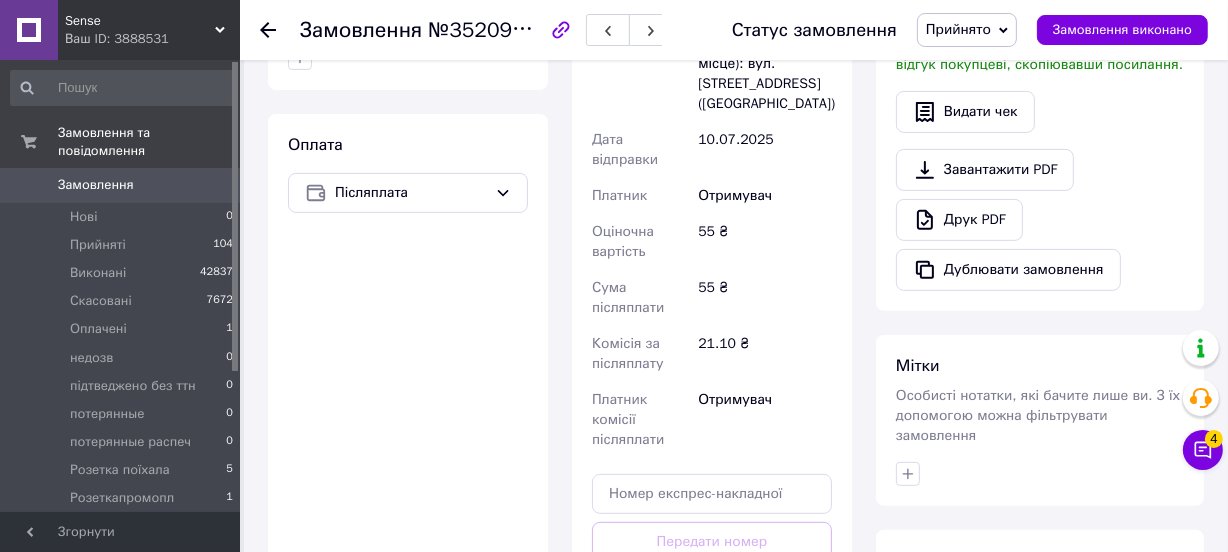 scroll, scrollTop: 0, scrollLeft: 0, axis: both 